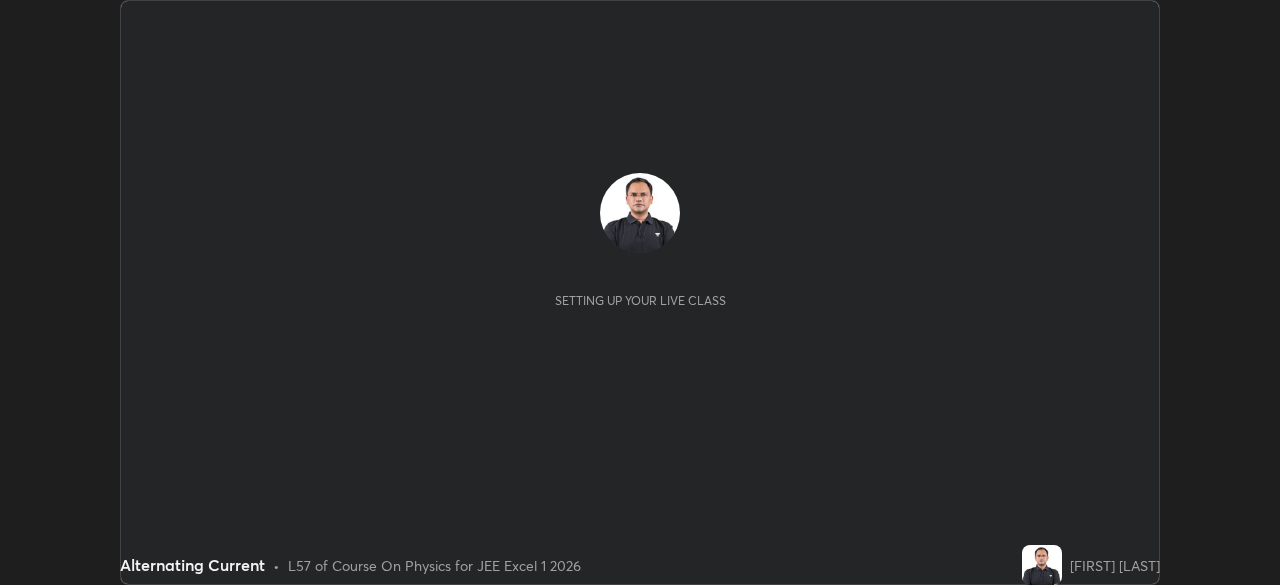 scroll, scrollTop: 0, scrollLeft: 0, axis: both 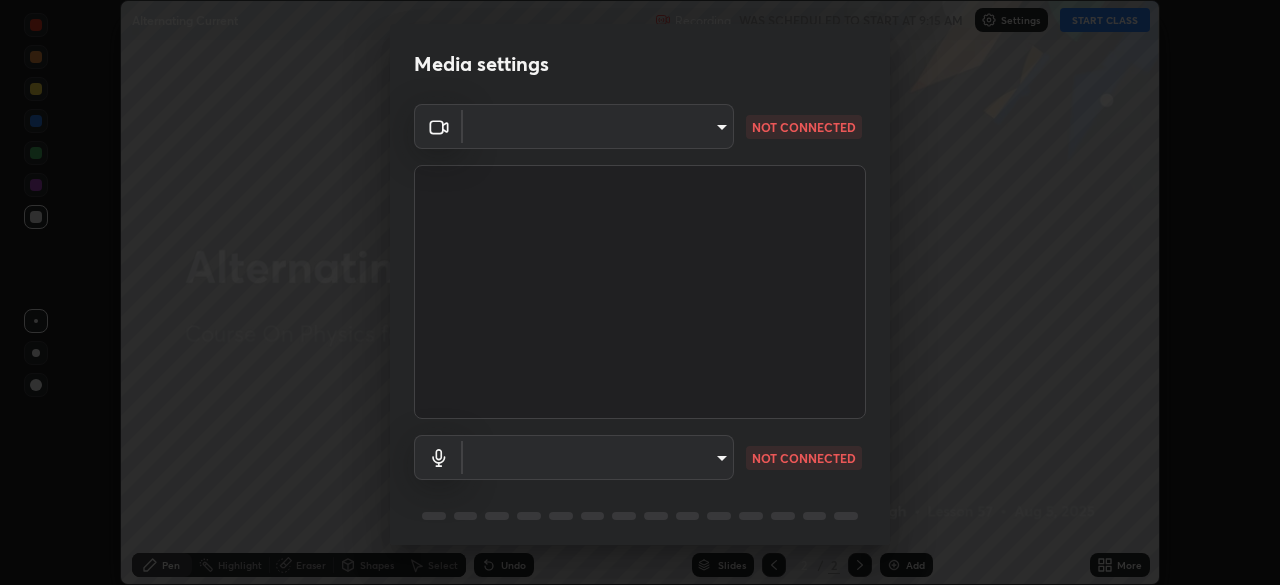 type on "5050cddac95c67769b367d69e6c908435fee2ef398a233ed88f2bdbb55b0a279" 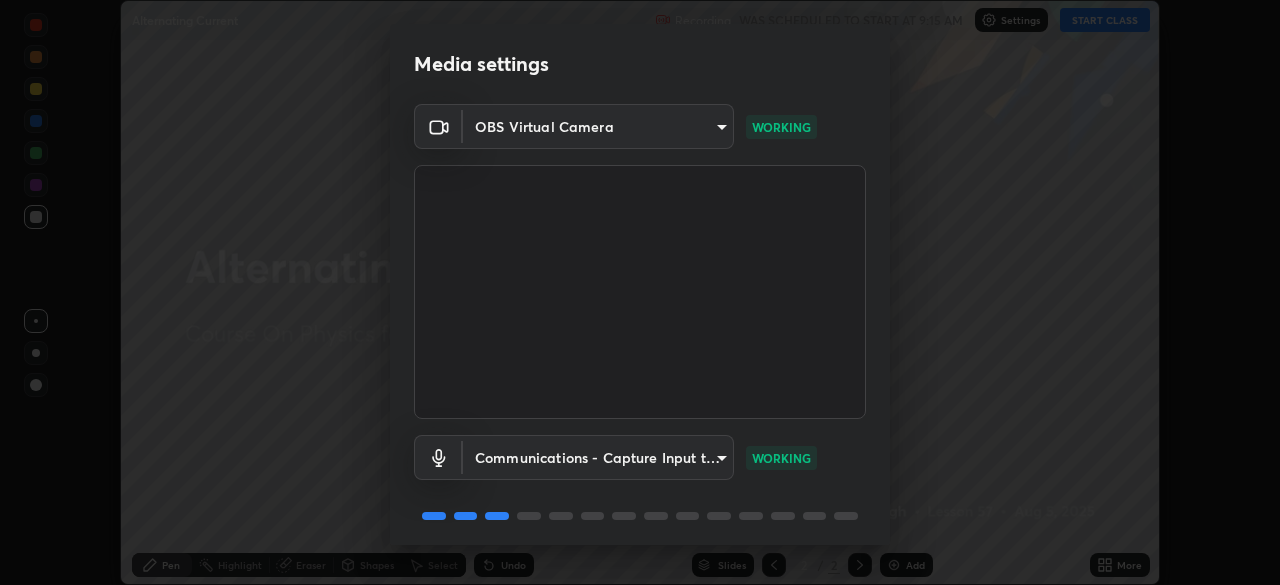 scroll, scrollTop: 71, scrollLeft: 0, axis: vertical 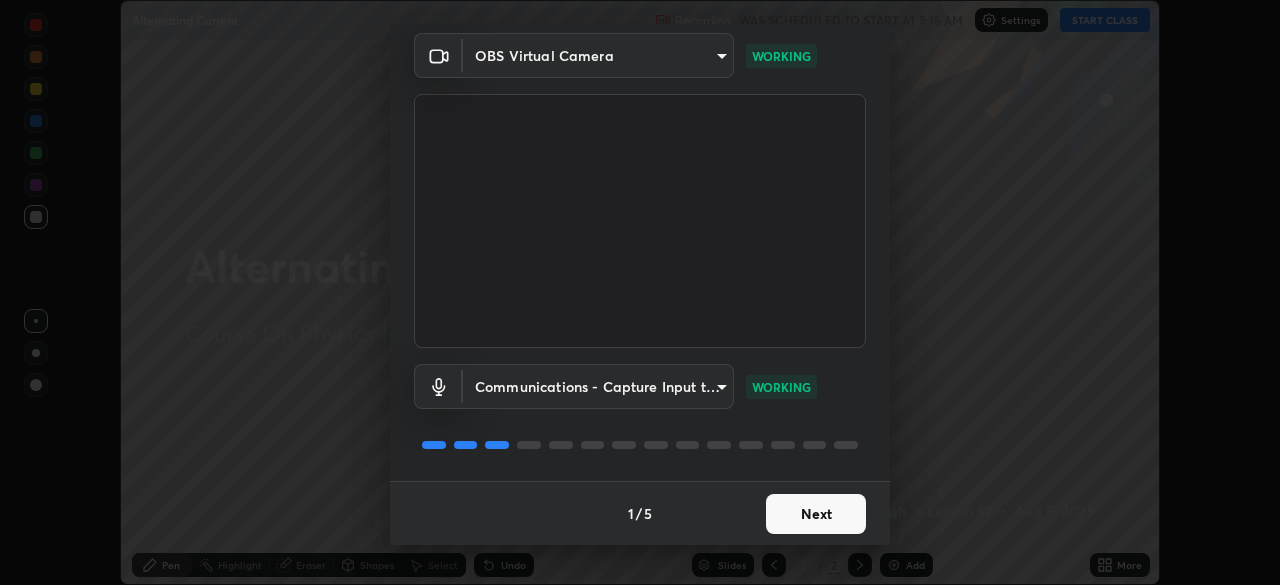click on "Next" at bounding box center (816, 514) 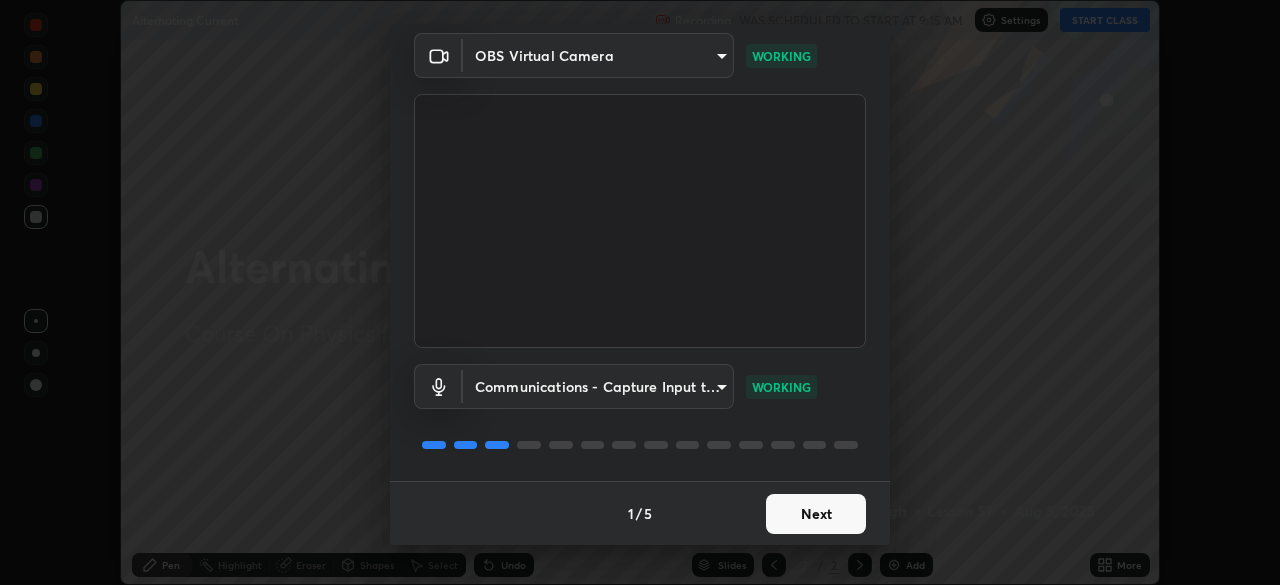 scroll, scrollTop: 0, scrollLeft: 0, axis: both 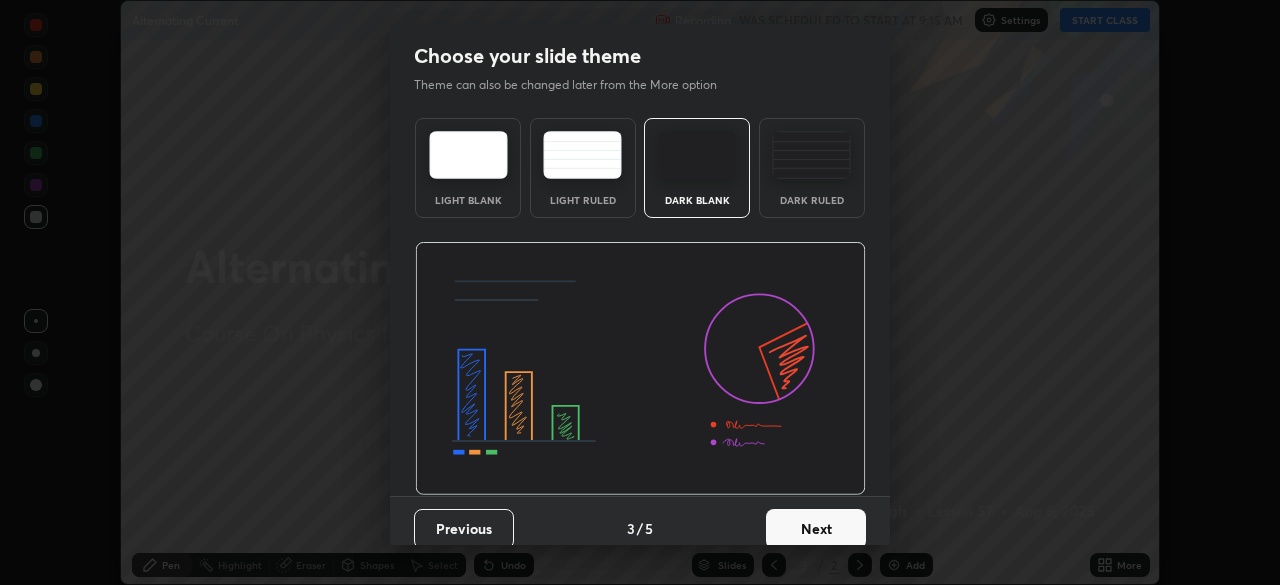 click on "Next" at bounding box center [816, 529] 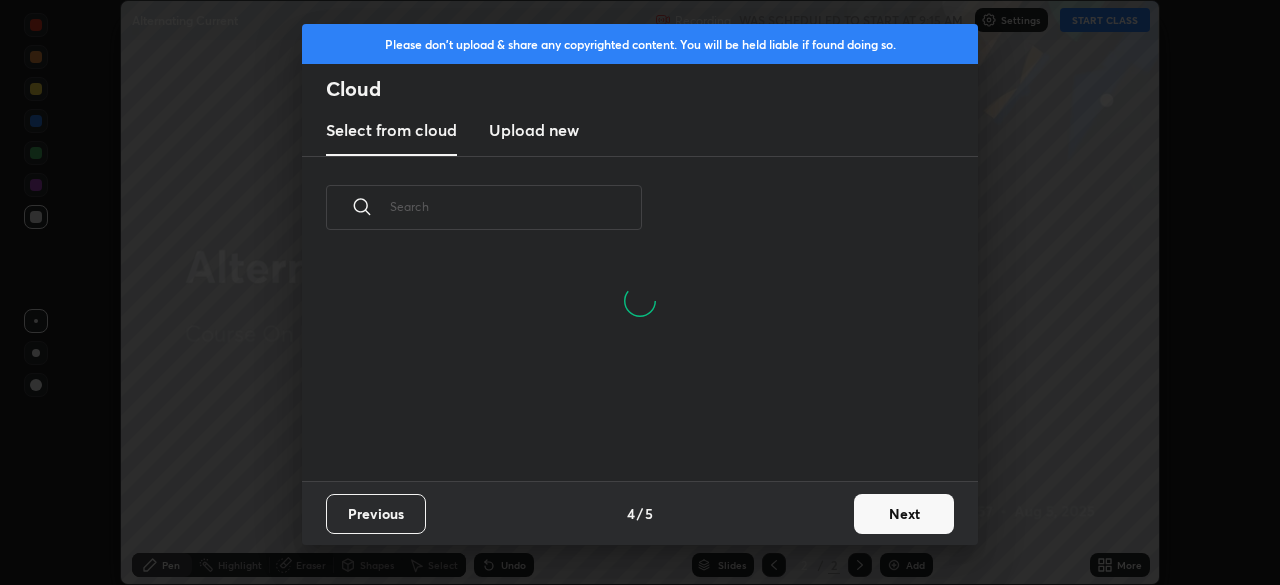 click on "Next" at bounding box center [904, 514] 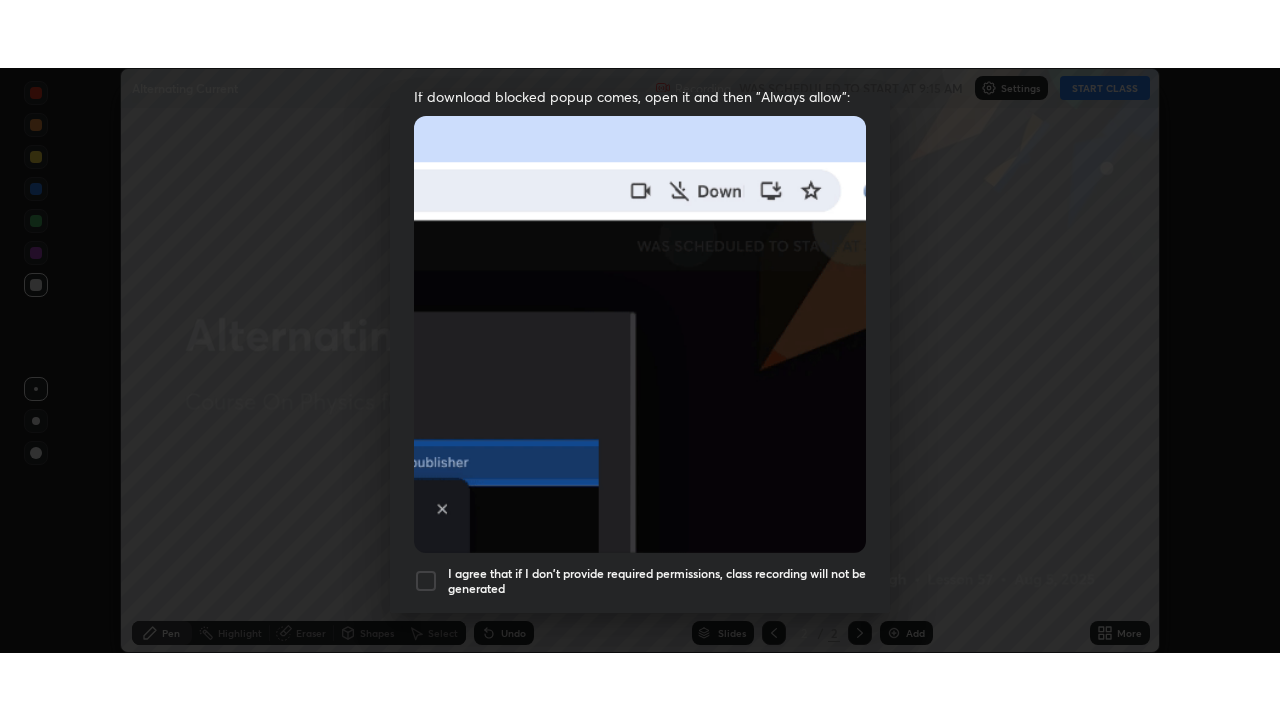 scroll, scrollTop: 479, scrollLeft: 0, axis: vertical 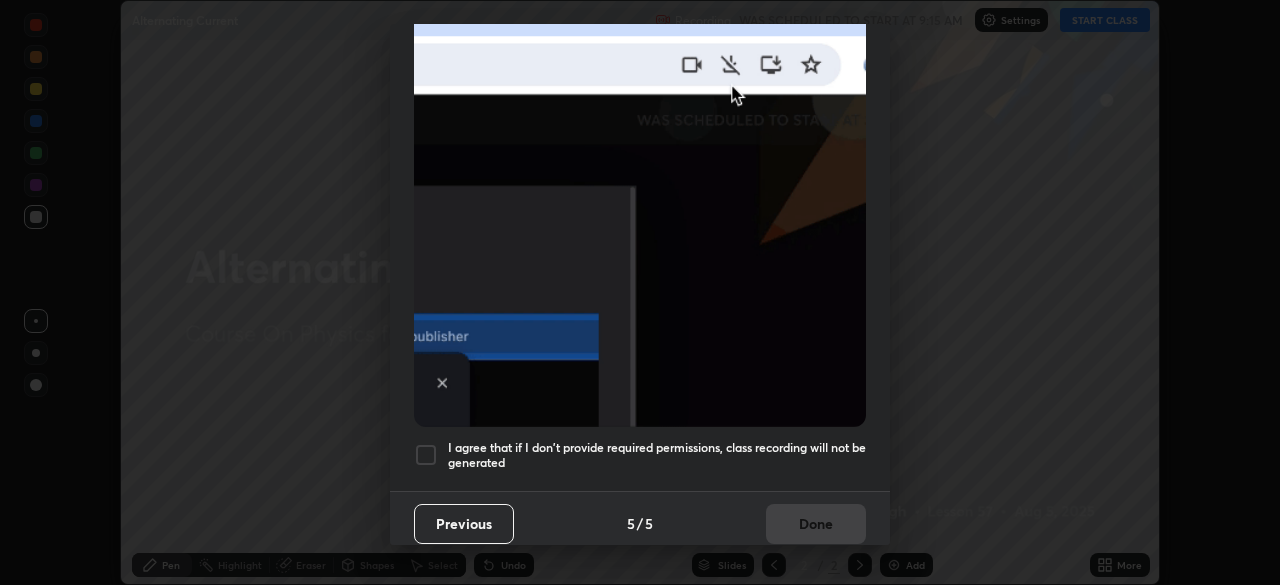 click at bounding box center [426, 455] 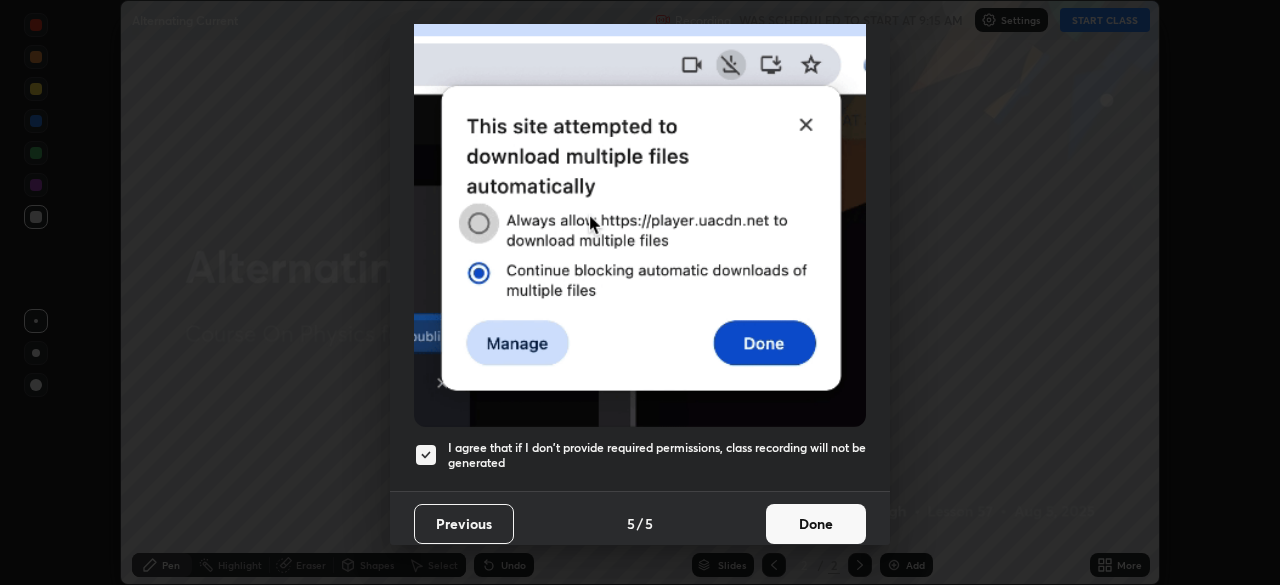 click on "Done" at bounding box center (816, 524) 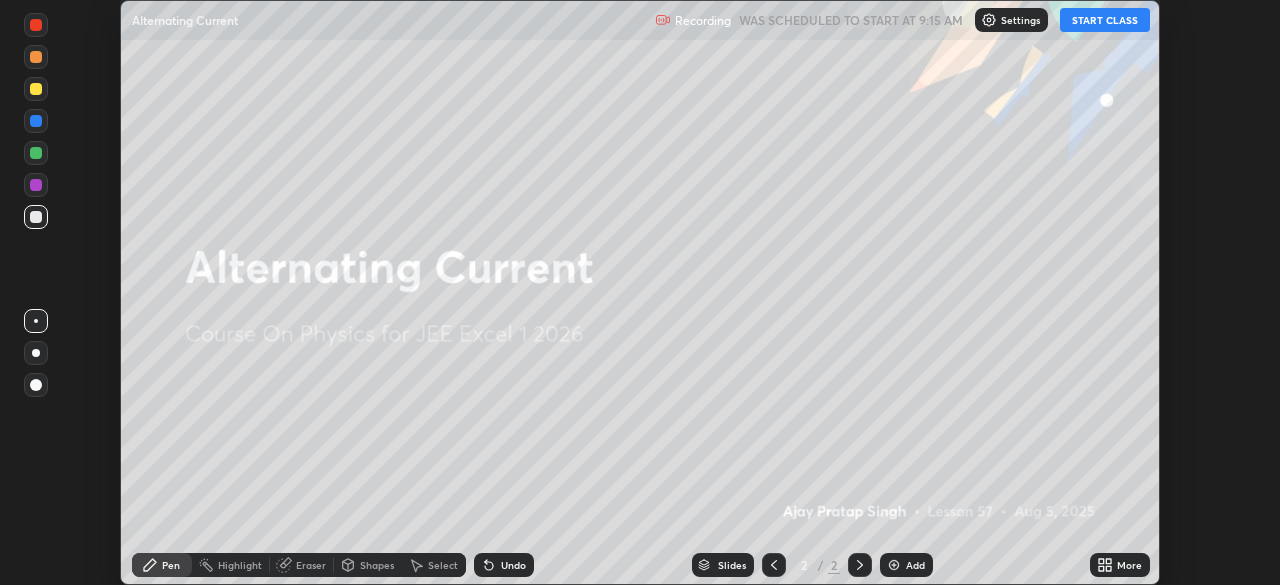 click on "START CLASS" at bounding box center [1105, 20] 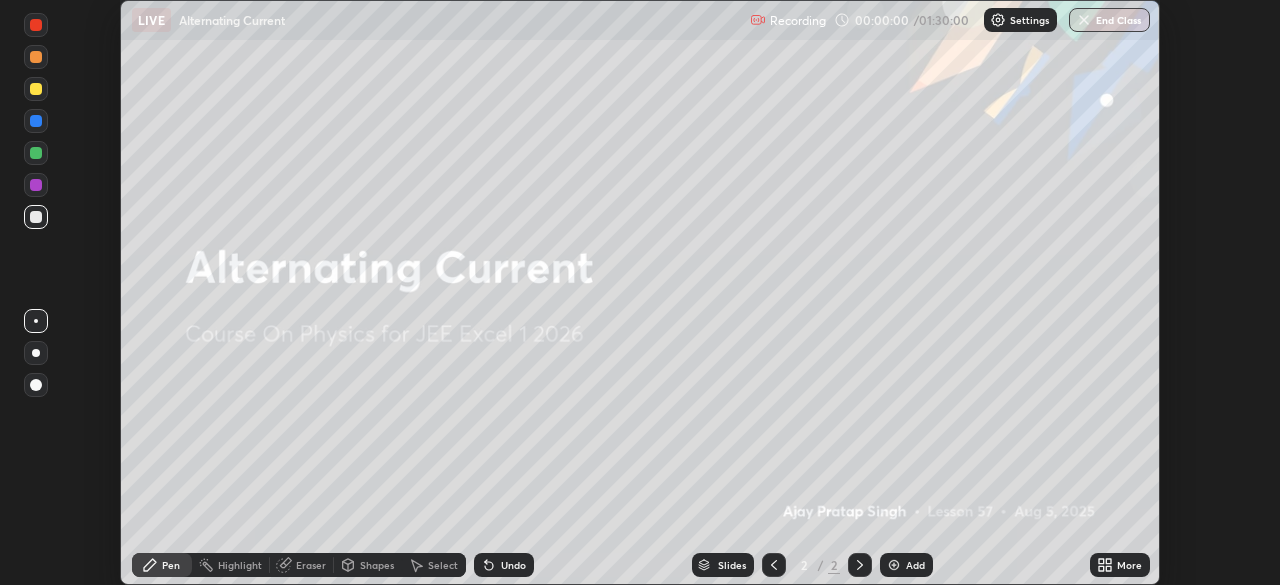 click 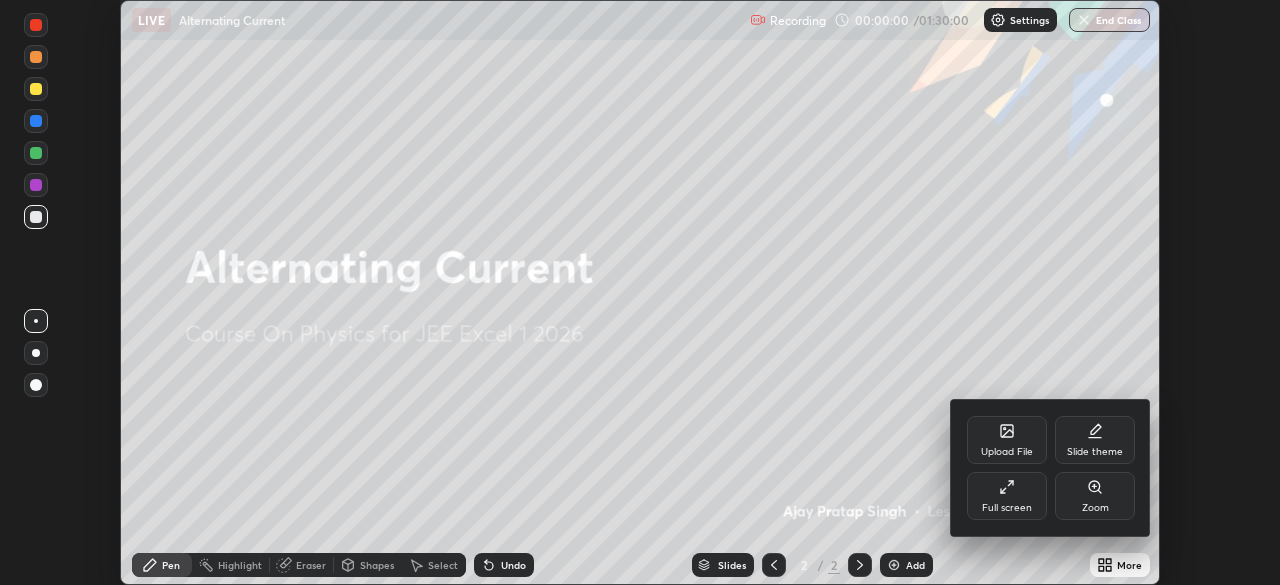 click on "Full screen" at bounding box center (1007, 508) 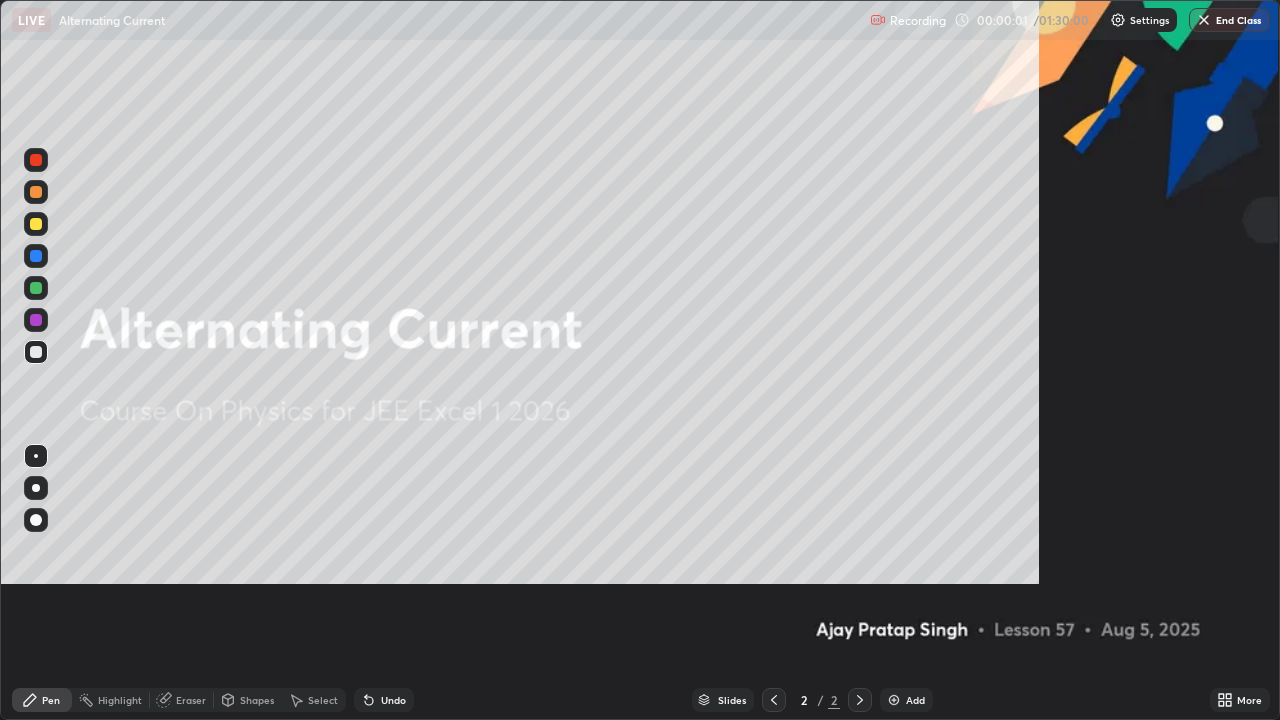scroll, scrollTop: 99280, scrollLeft: 98720, axis: both 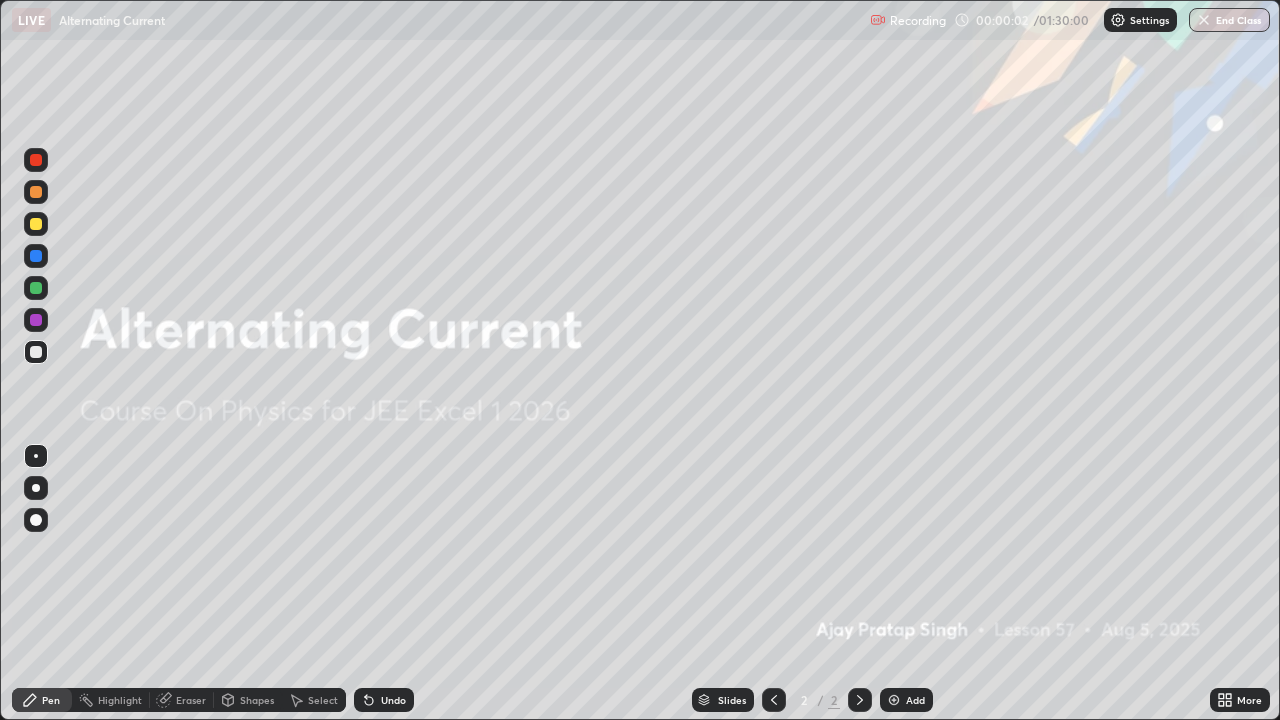 click on "Add" at bounding box center [906, 700] 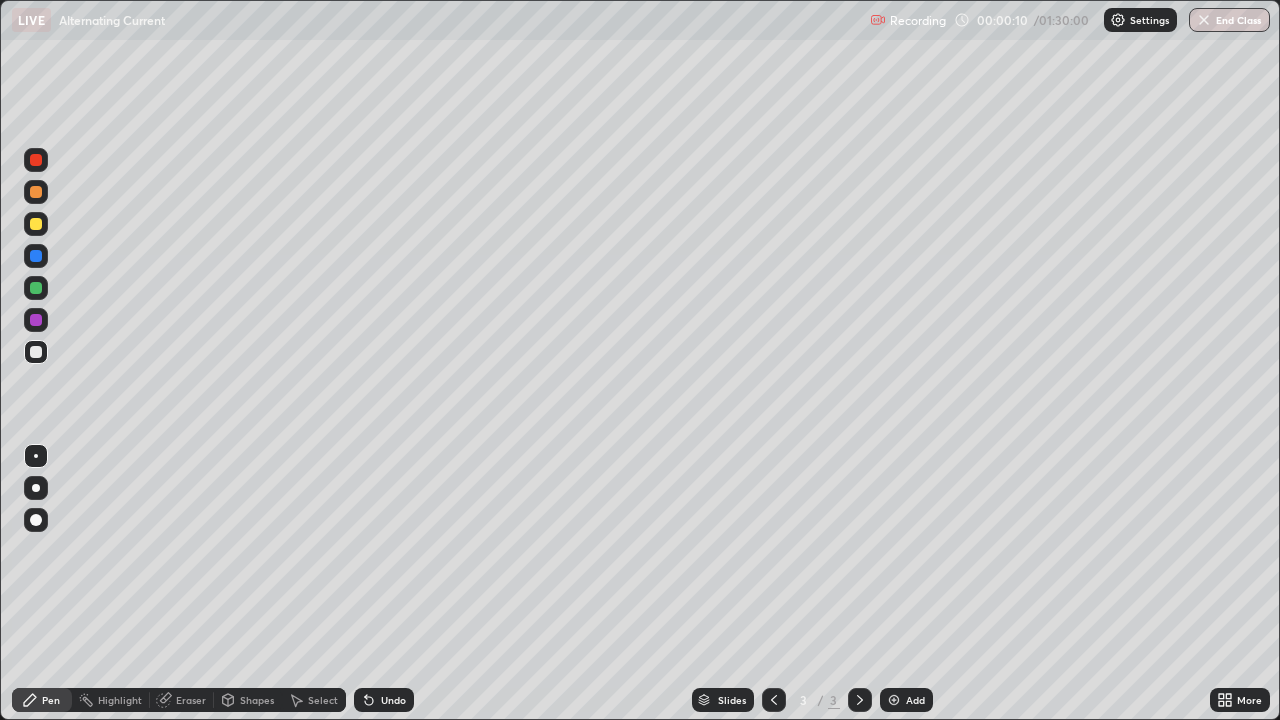 click on "Shapes" at bounding box center [257, 700] 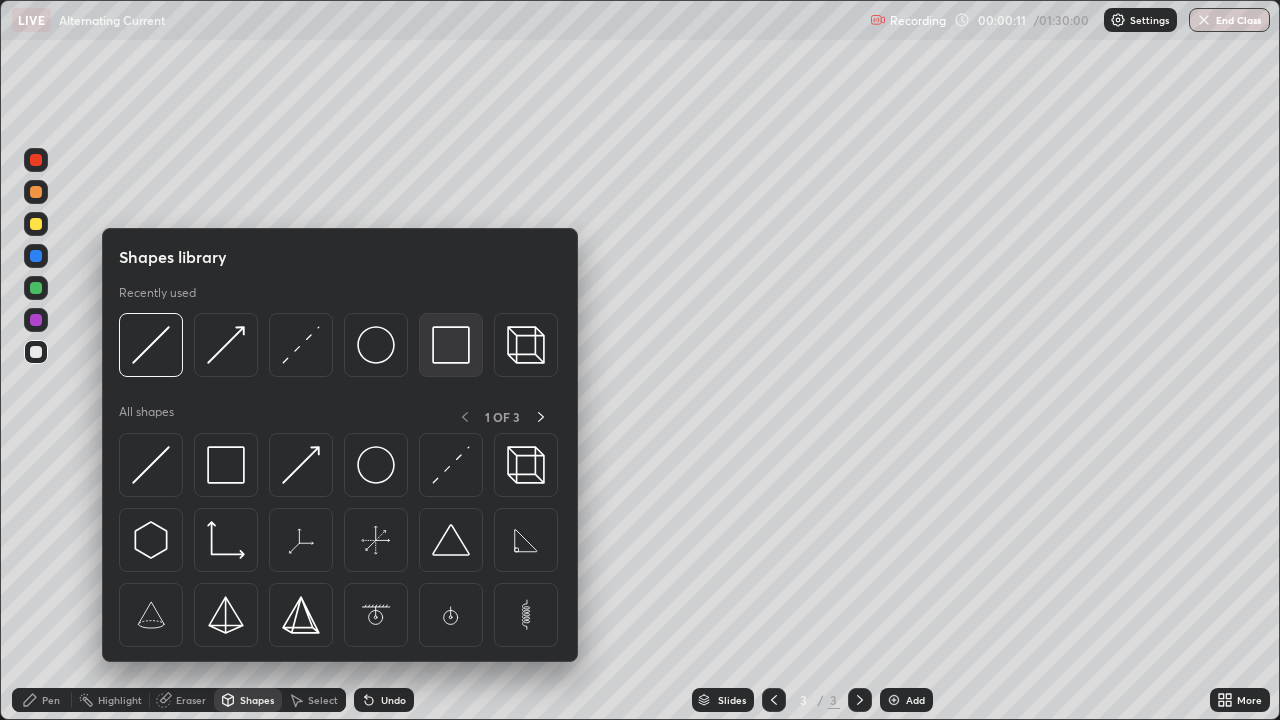 click at bounding box center [451, 345] 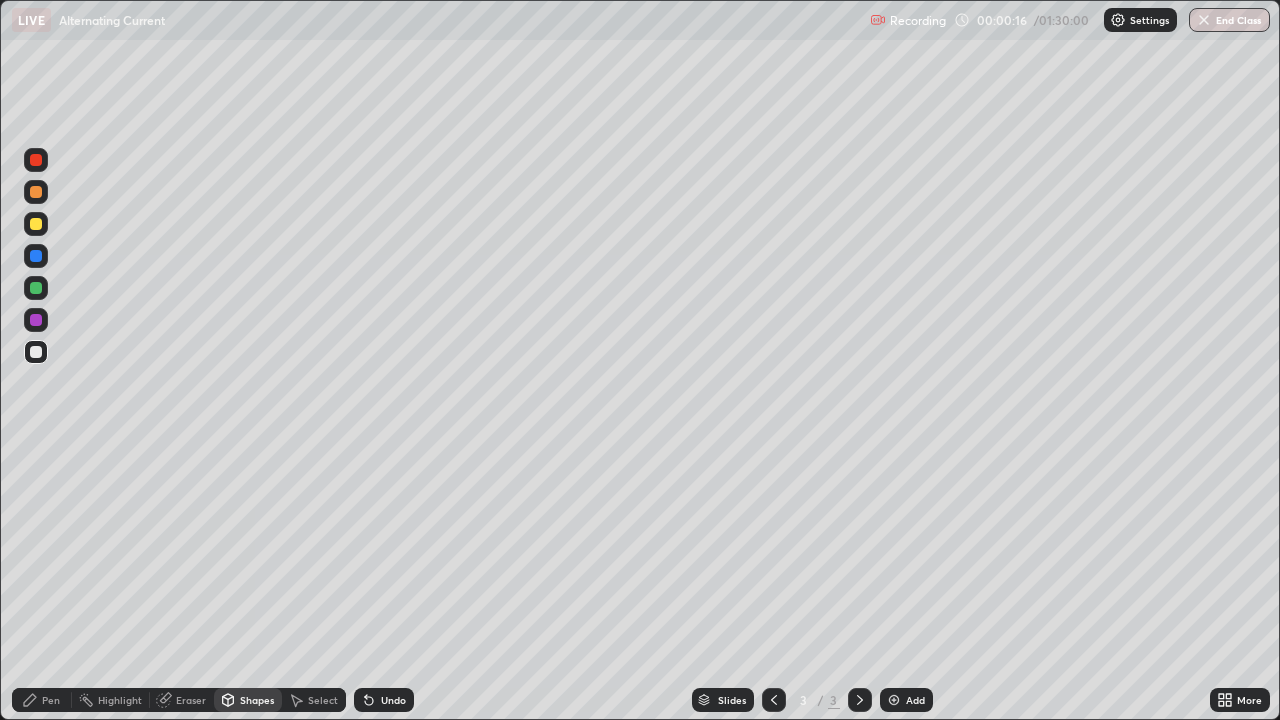 click on "Eraser" at bounding box center (191, 700) 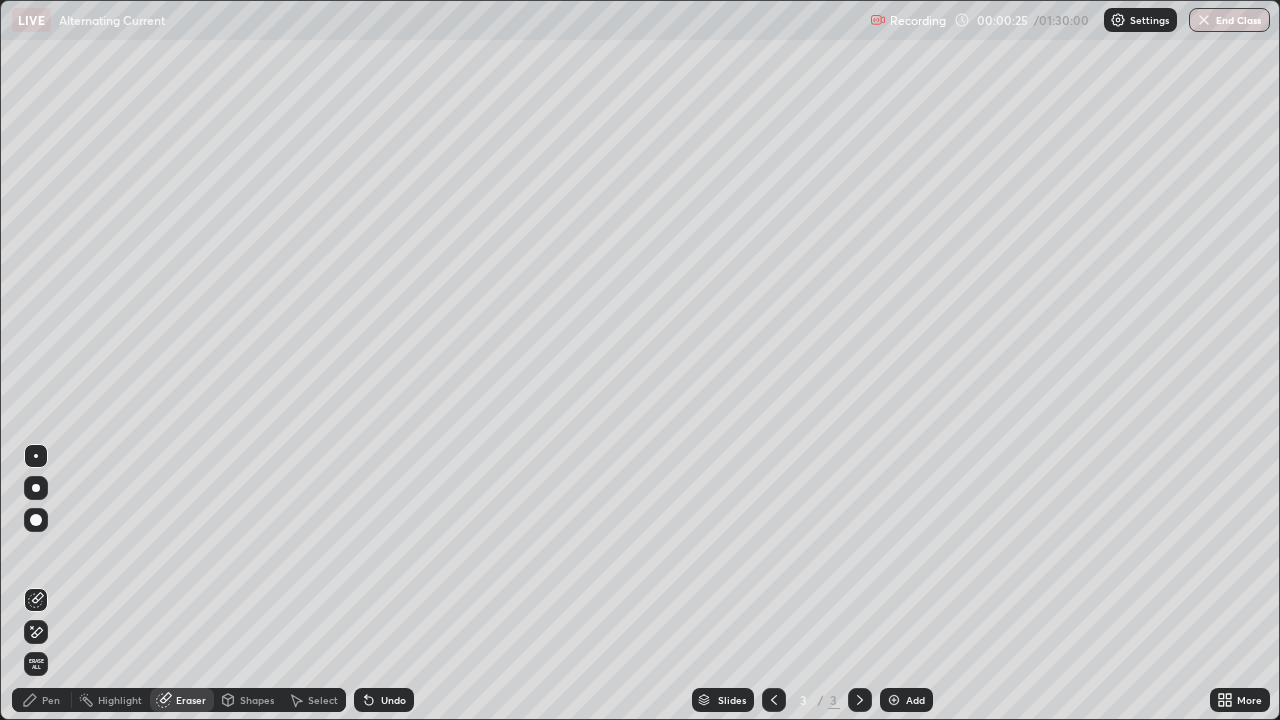 click on "Pen" at bounding box center (51, 700) 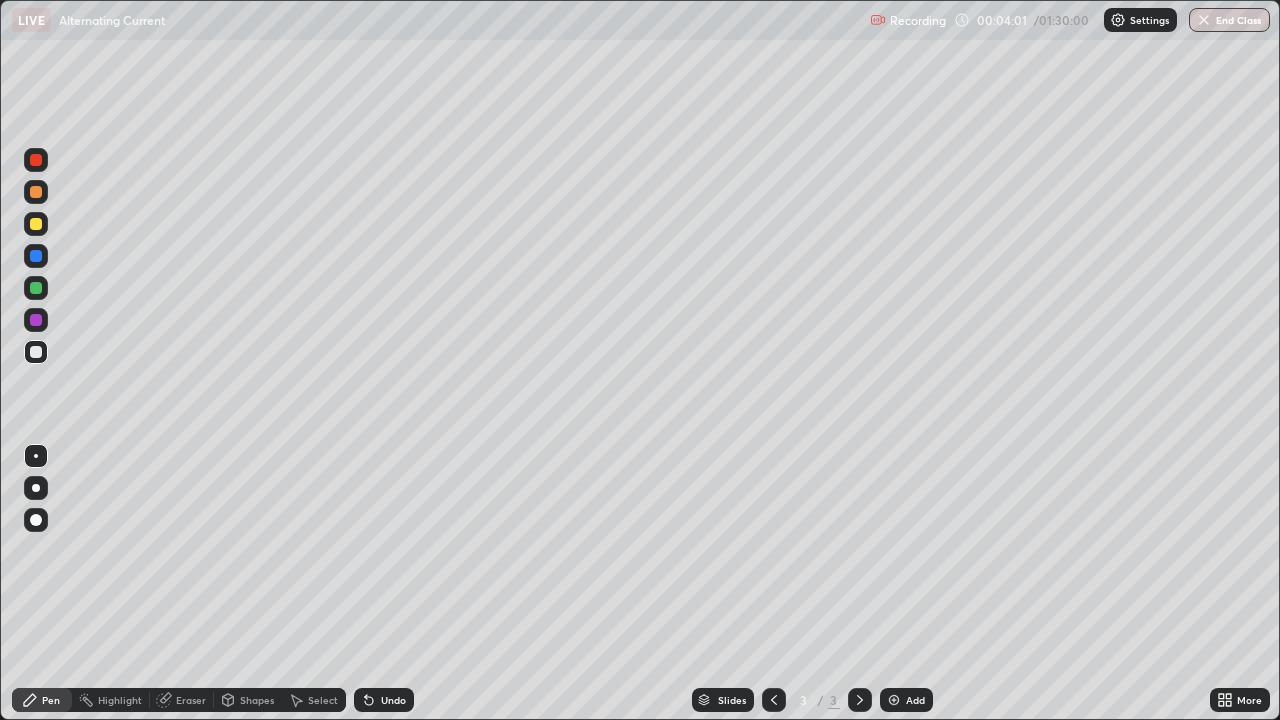 click at bounding box center (36, 224) 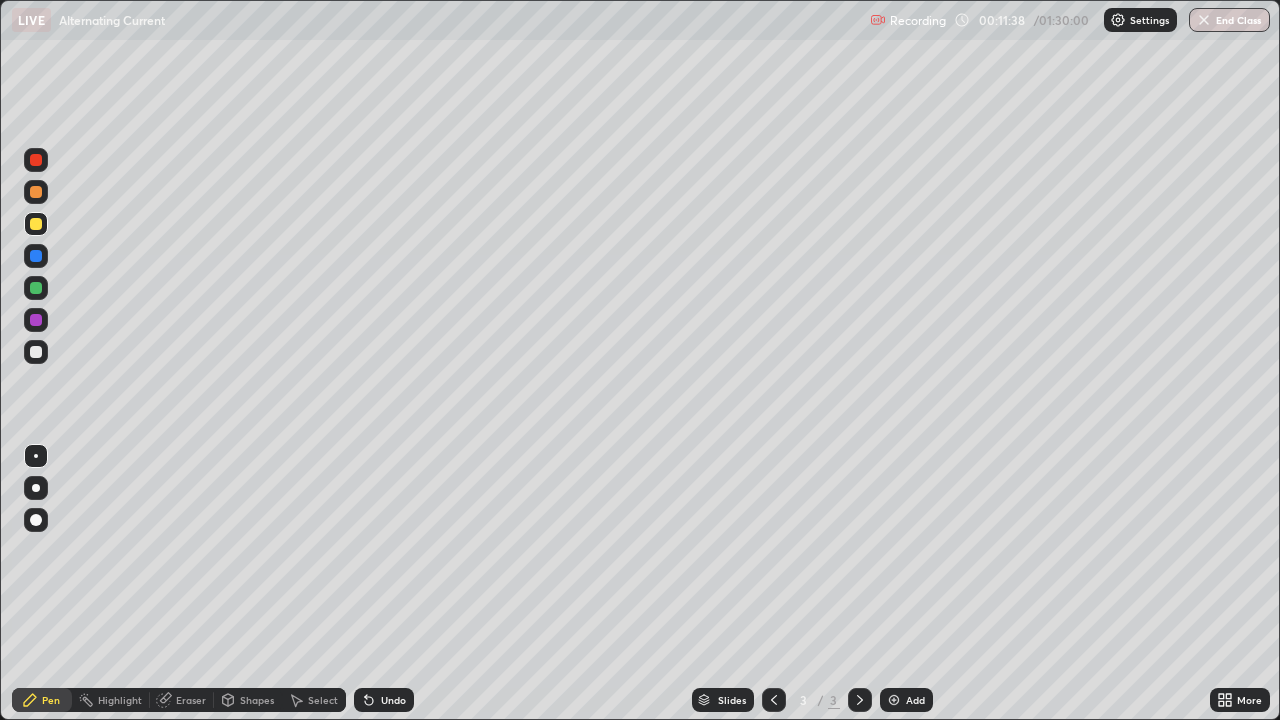 click at bounding box center (894, 700) 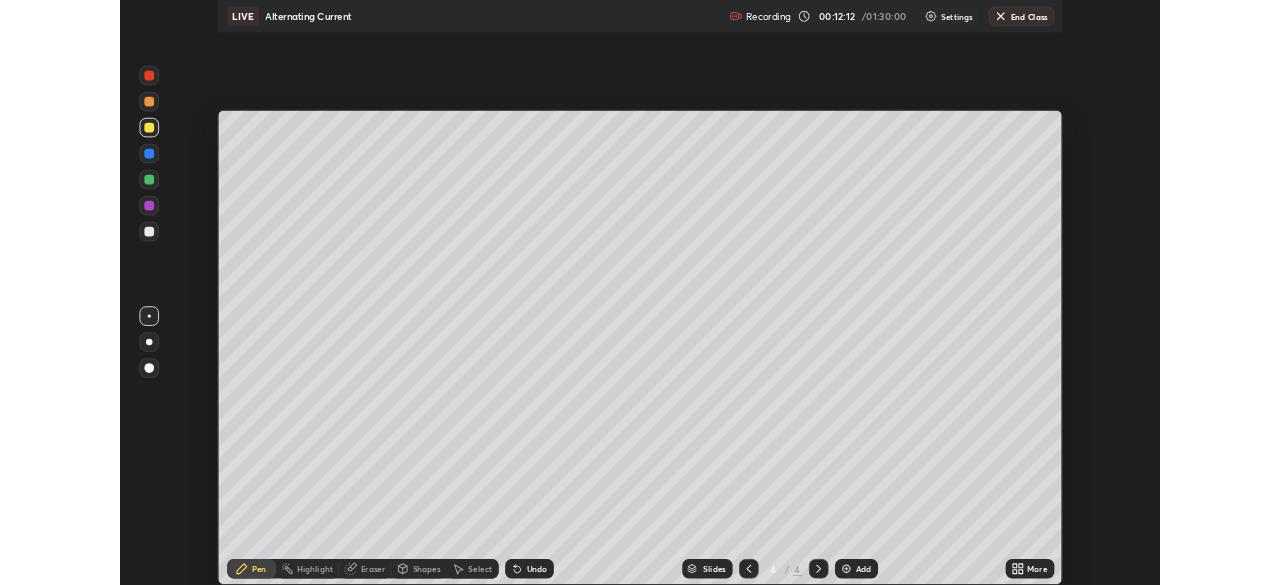 scroll, scrollTop: 585, scrollLeft: 1280, axis: both 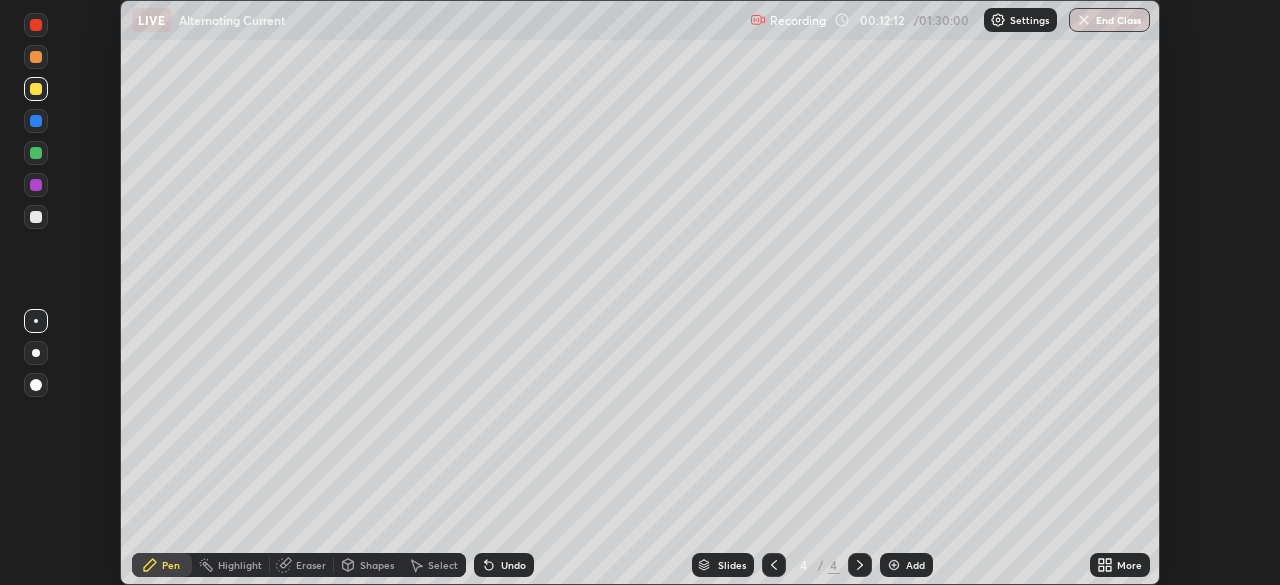 click on "LIVE Alternating Current" at bounding box center [437, 20] 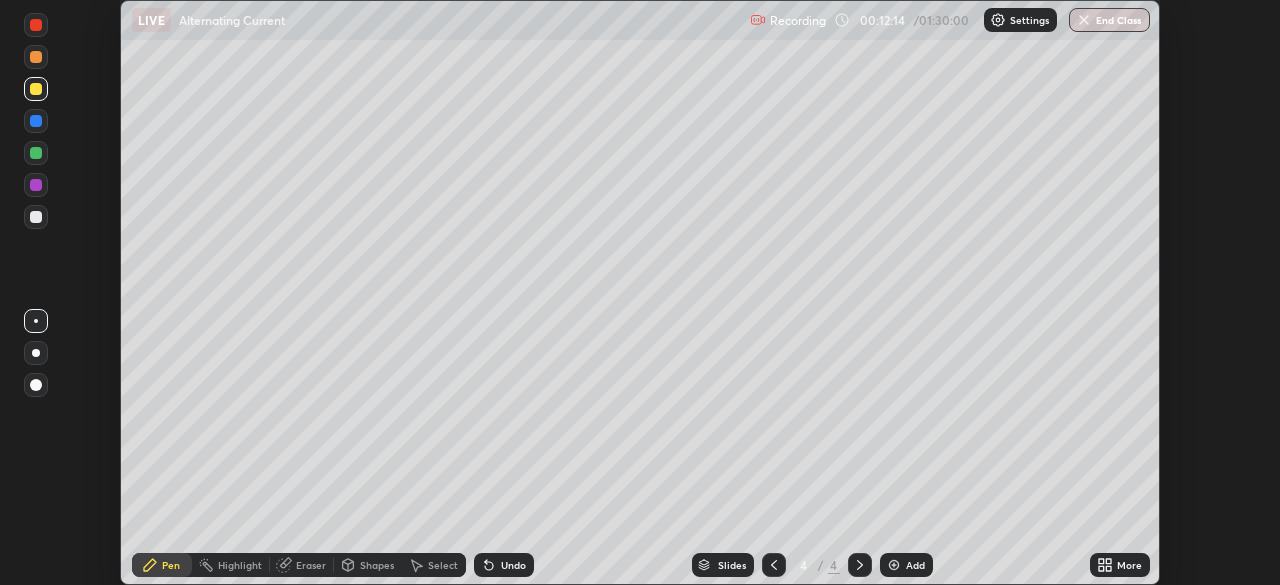 click 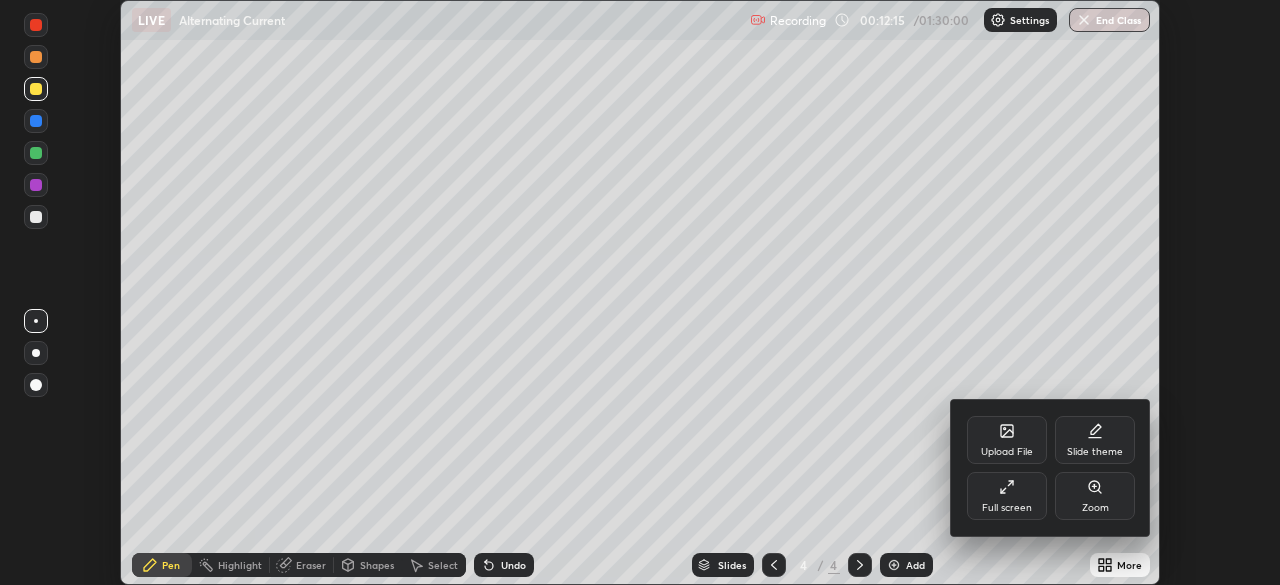 click on "Full screen" at bounding box center (1007, 496) 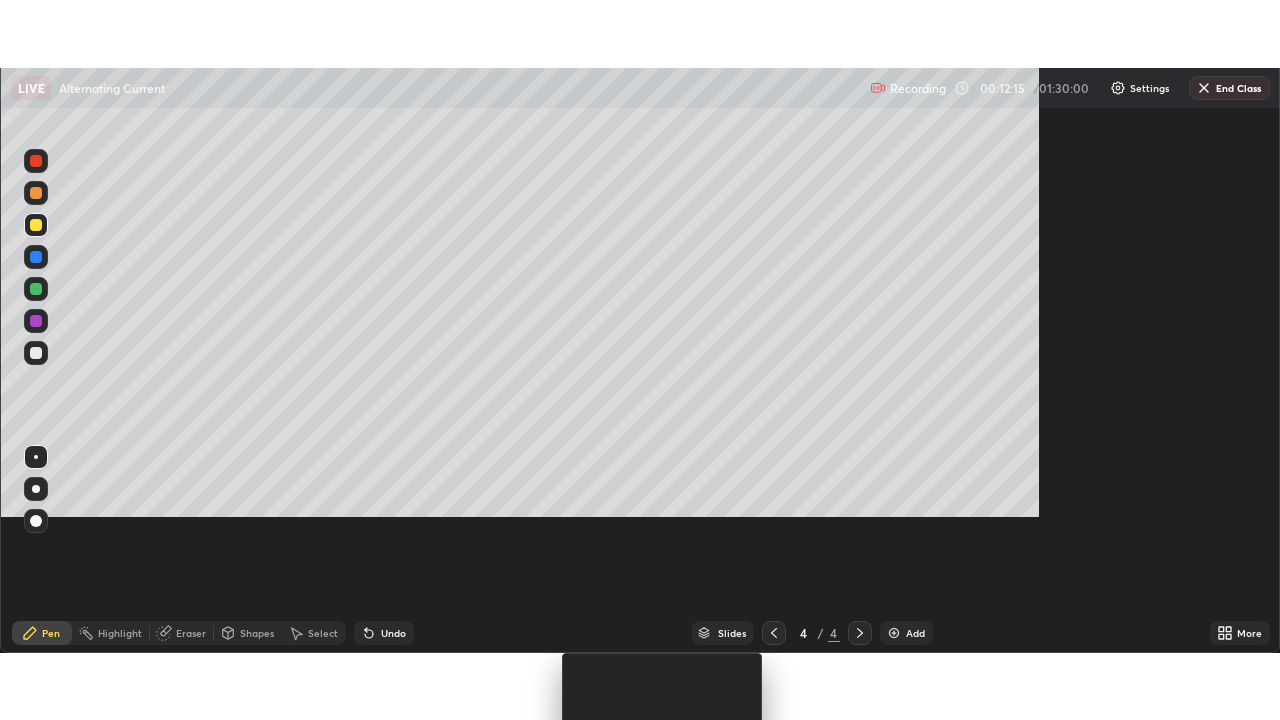 scroll, scrollTop: 99280, scrollLeft: 98720, axis: both 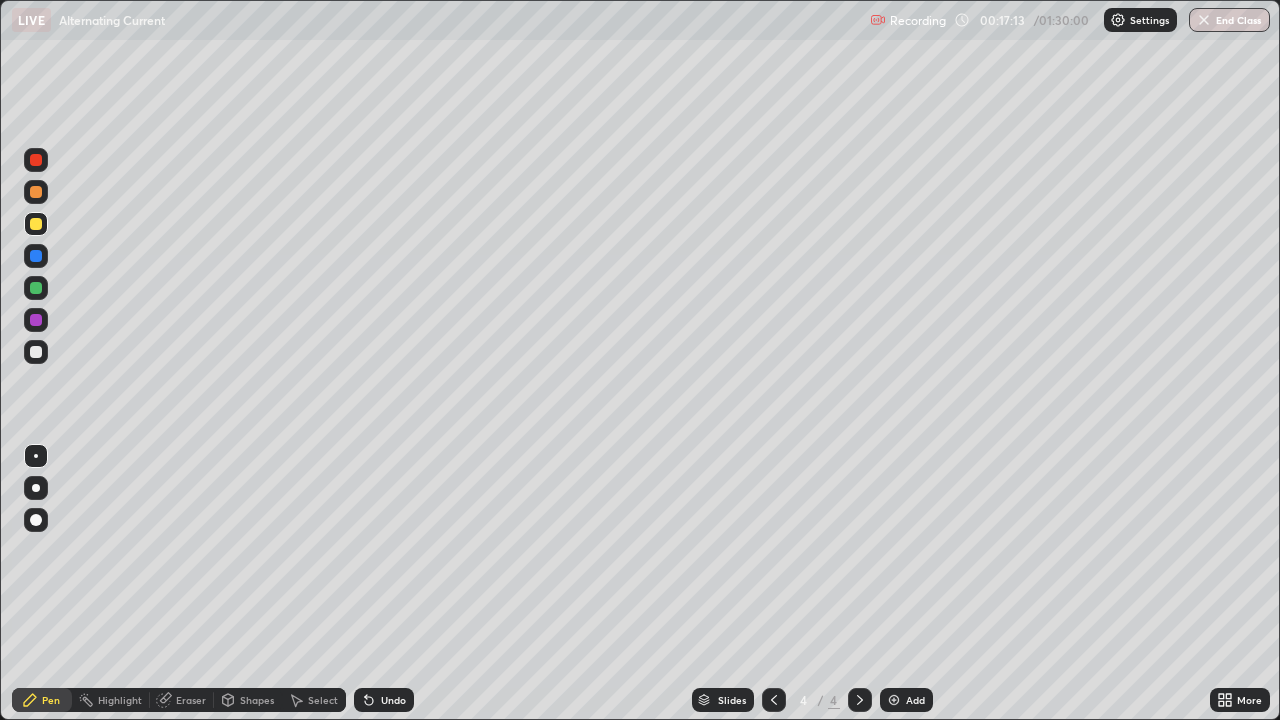 click on "Shapes" at bounding box center [257, 700] 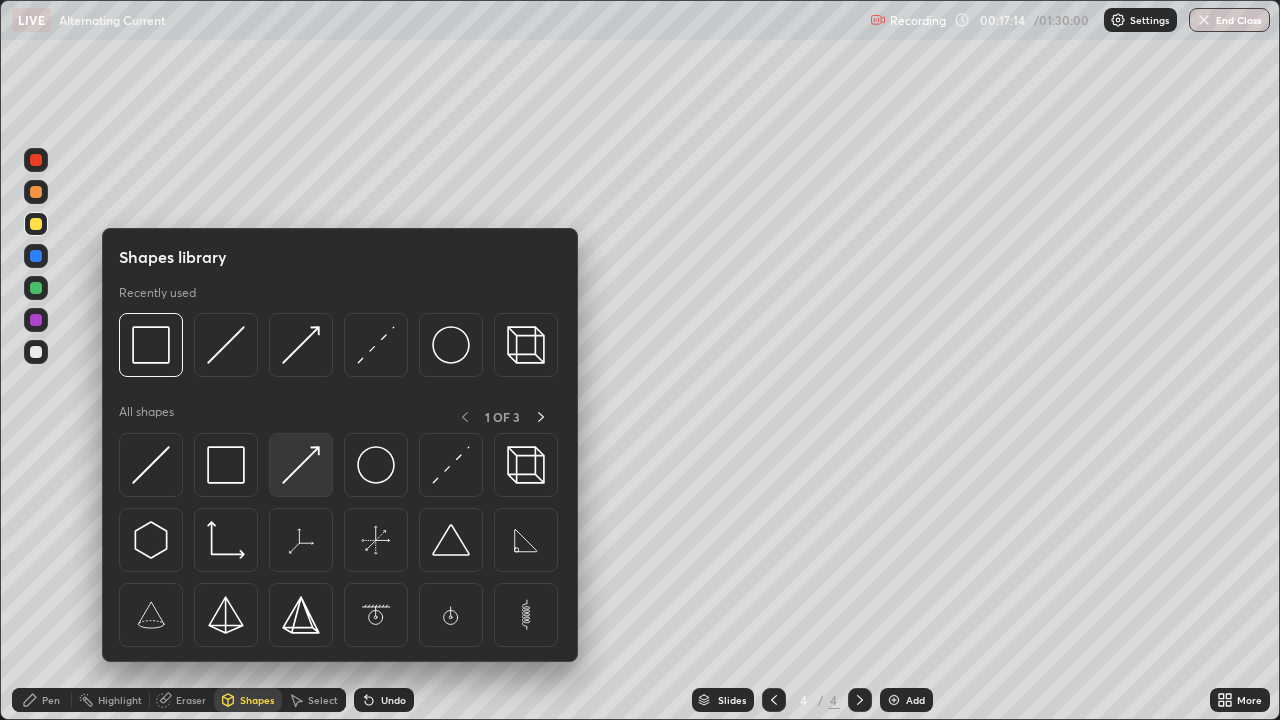 click at bounding box center (301, 465) 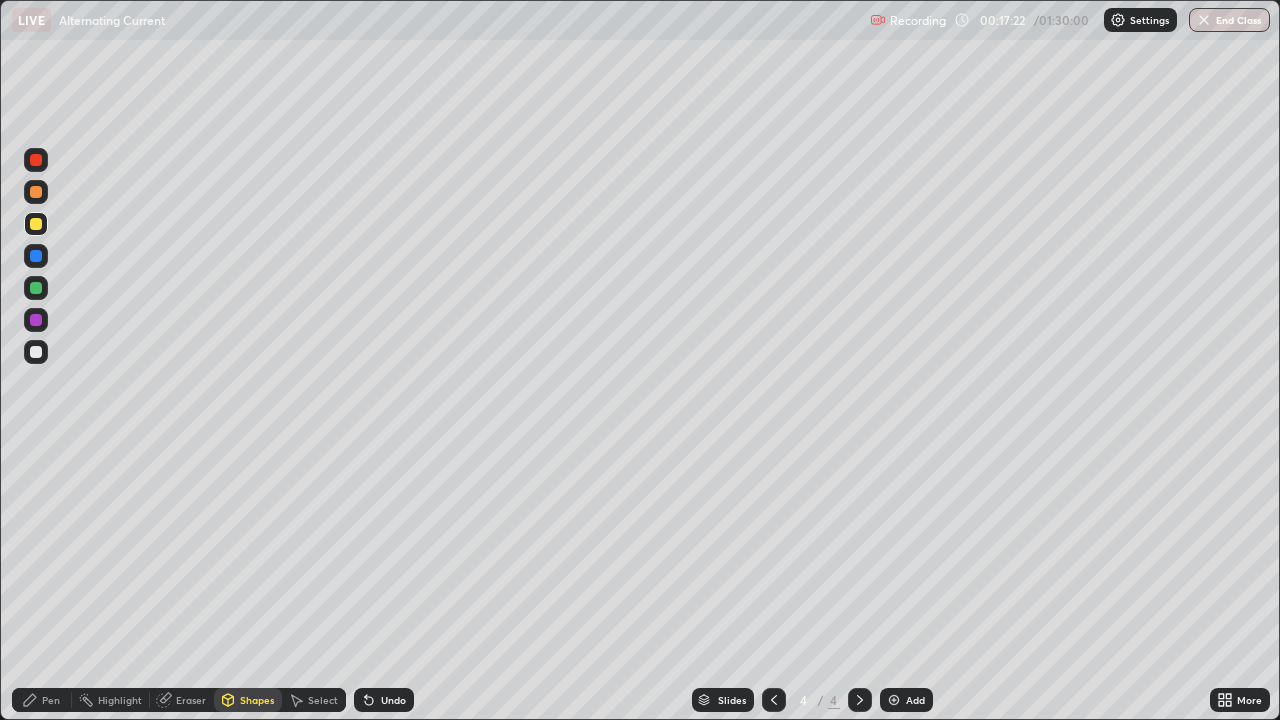 click on "Pen" at bounding box center [42, 700] 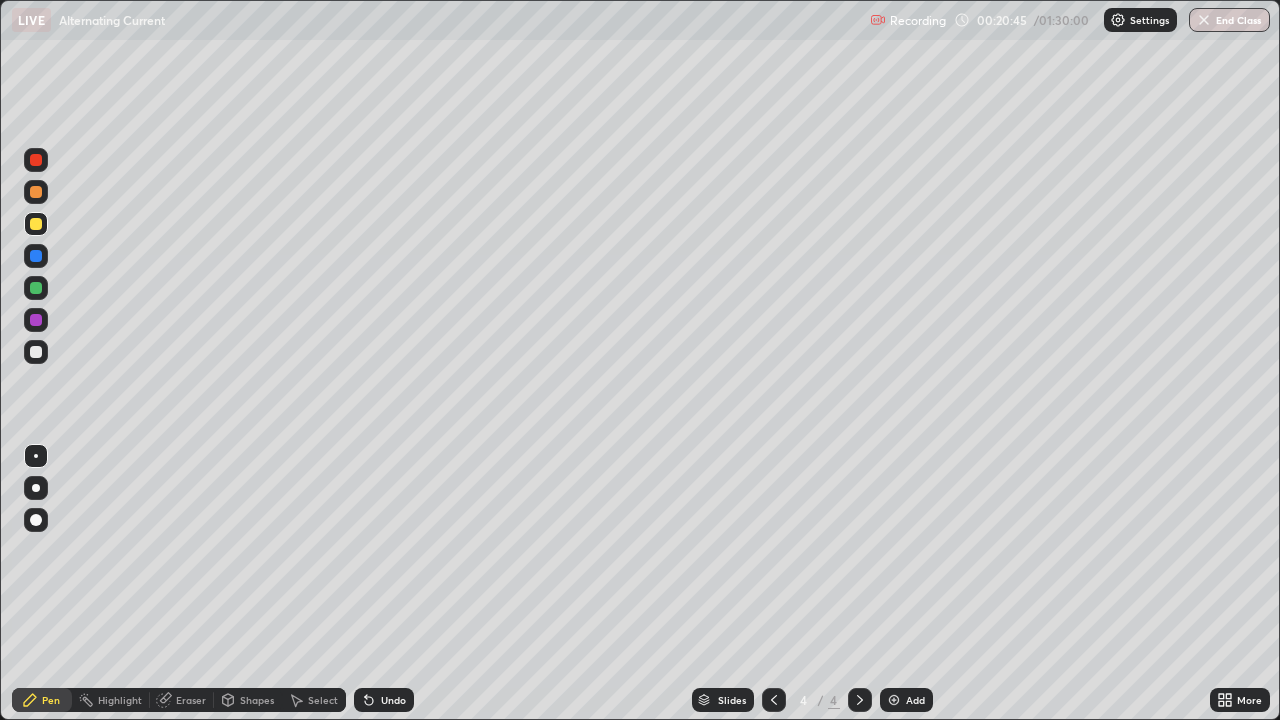 click on "Select" at bounding box center [323, 700] 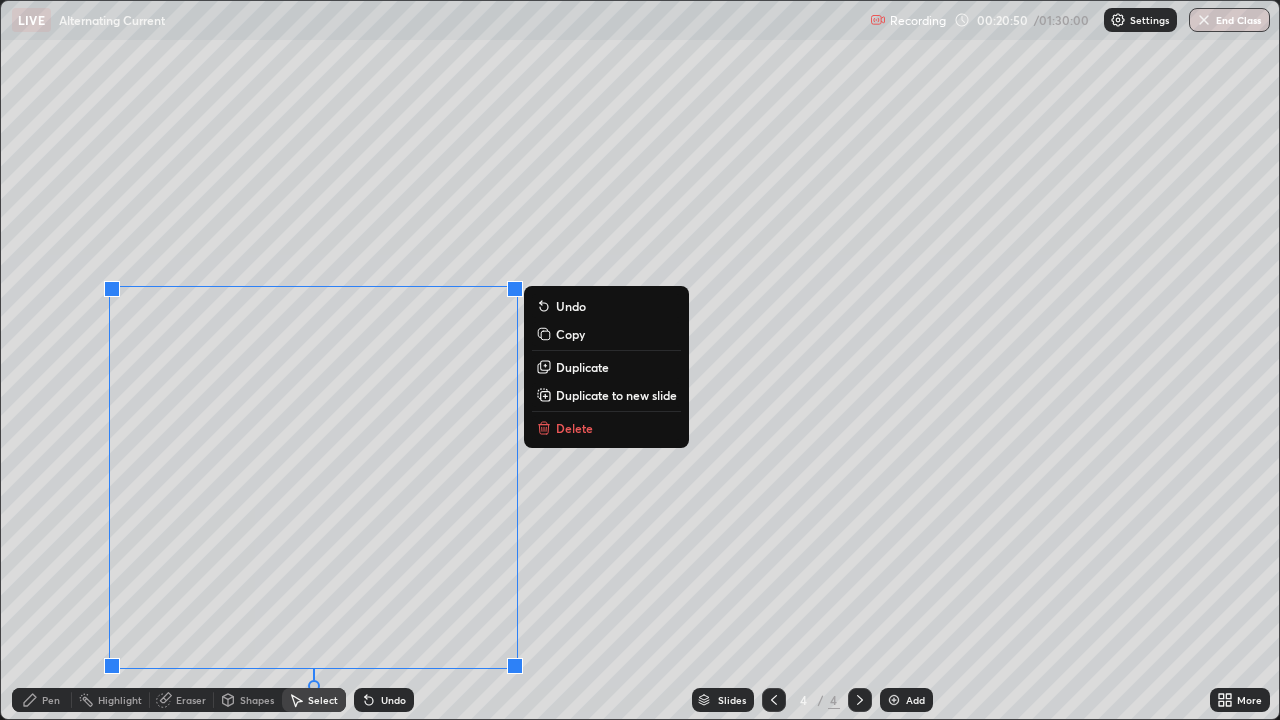 click on "Delete" at bounding box center [574, 428] 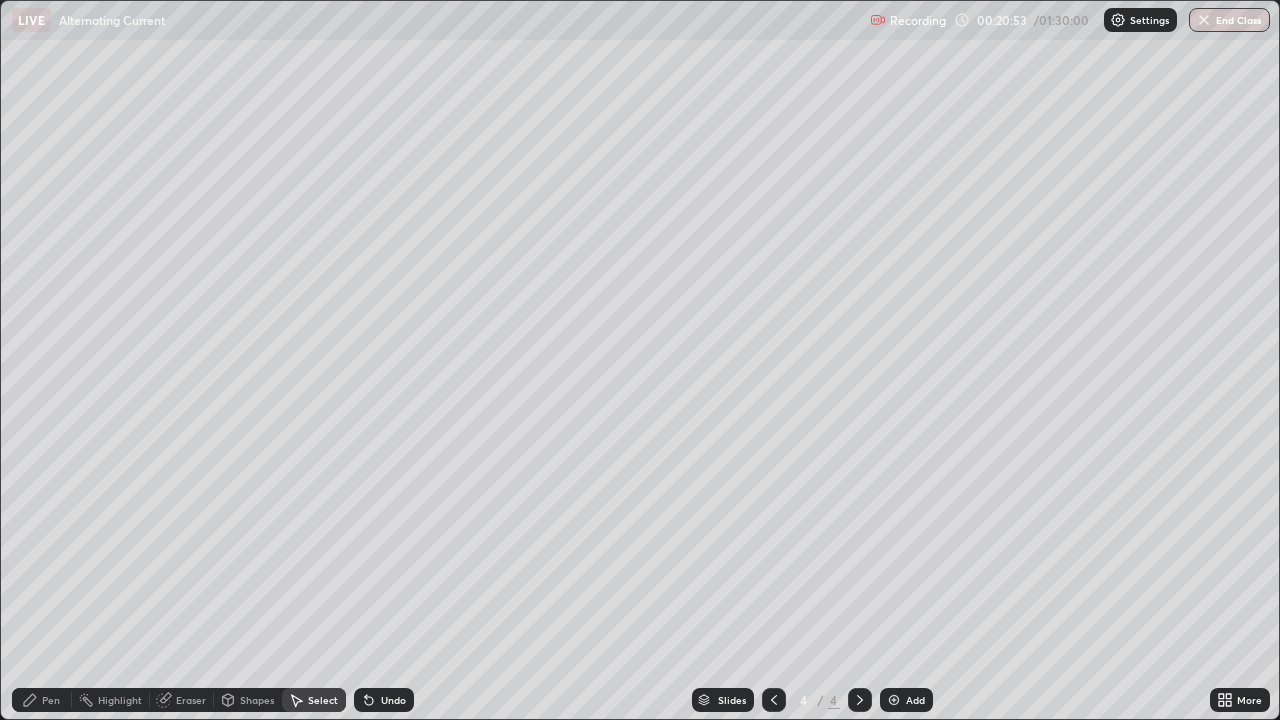 click on "Eraser" at bounding box center (191, 700) 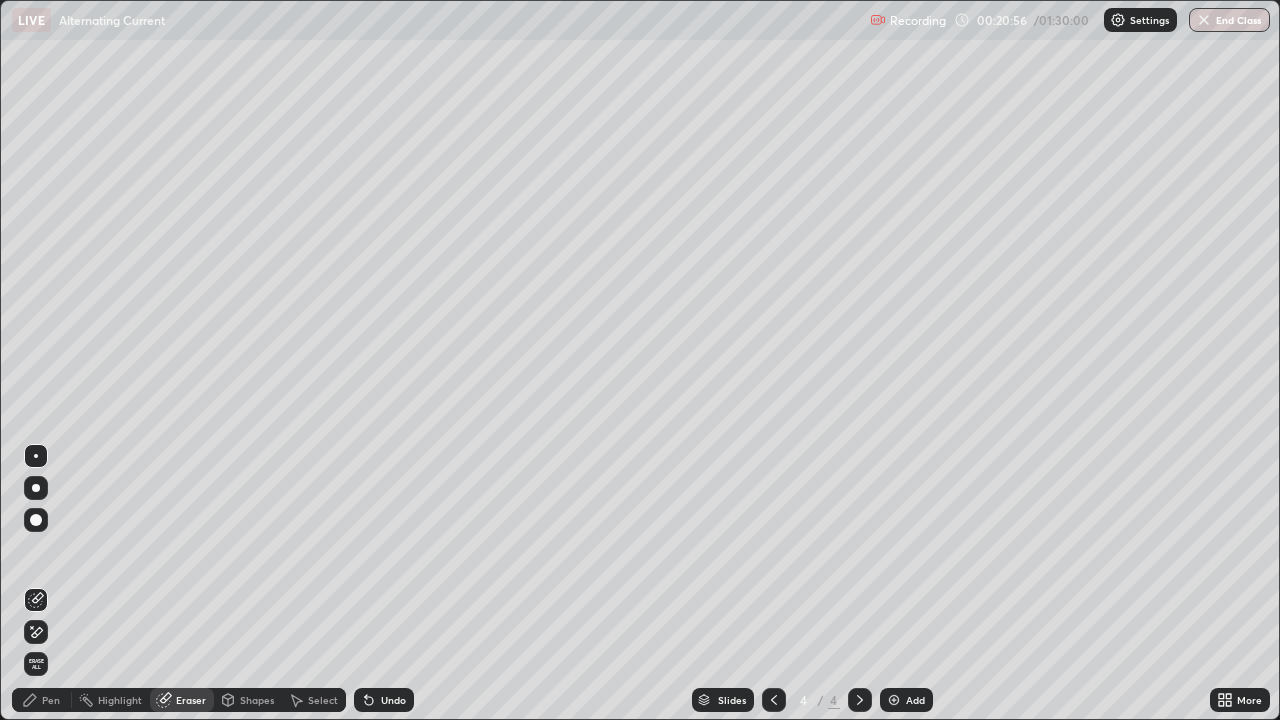 click on "Pen" at bounding box center (51, 700) 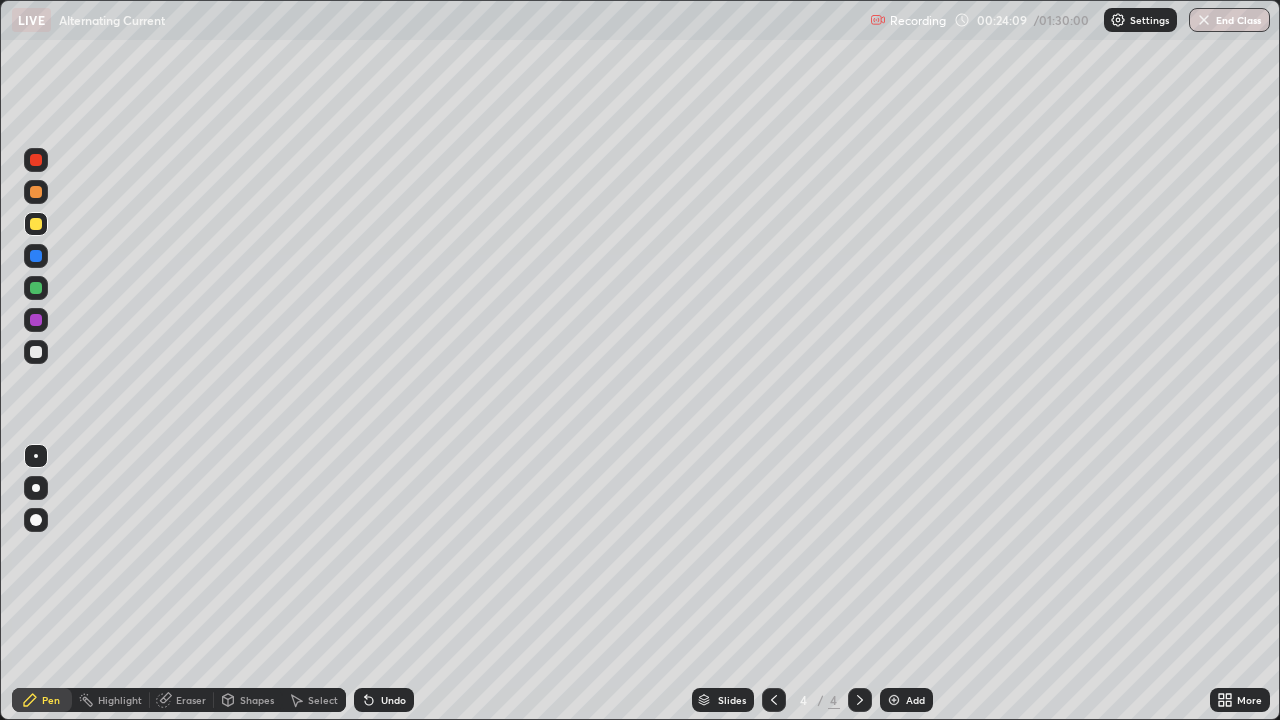 click on "Add" at bounding box center [915, 700] 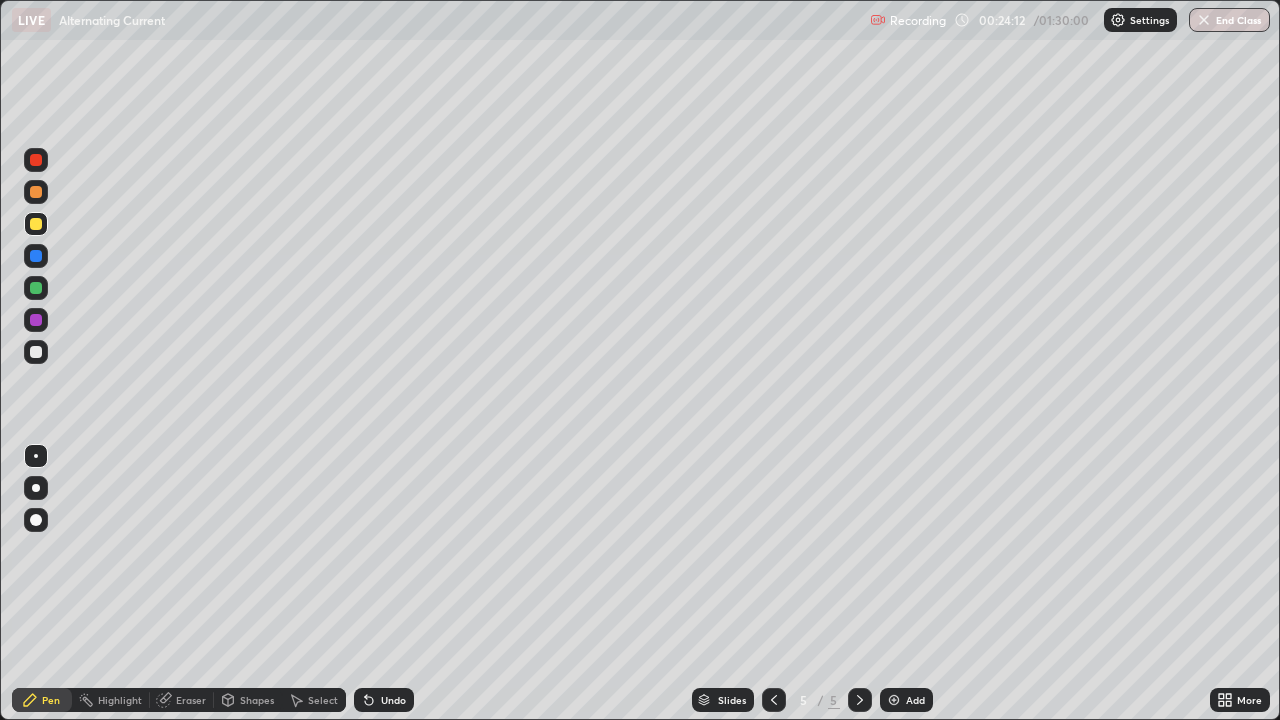 click at bounding box center [36, 352] 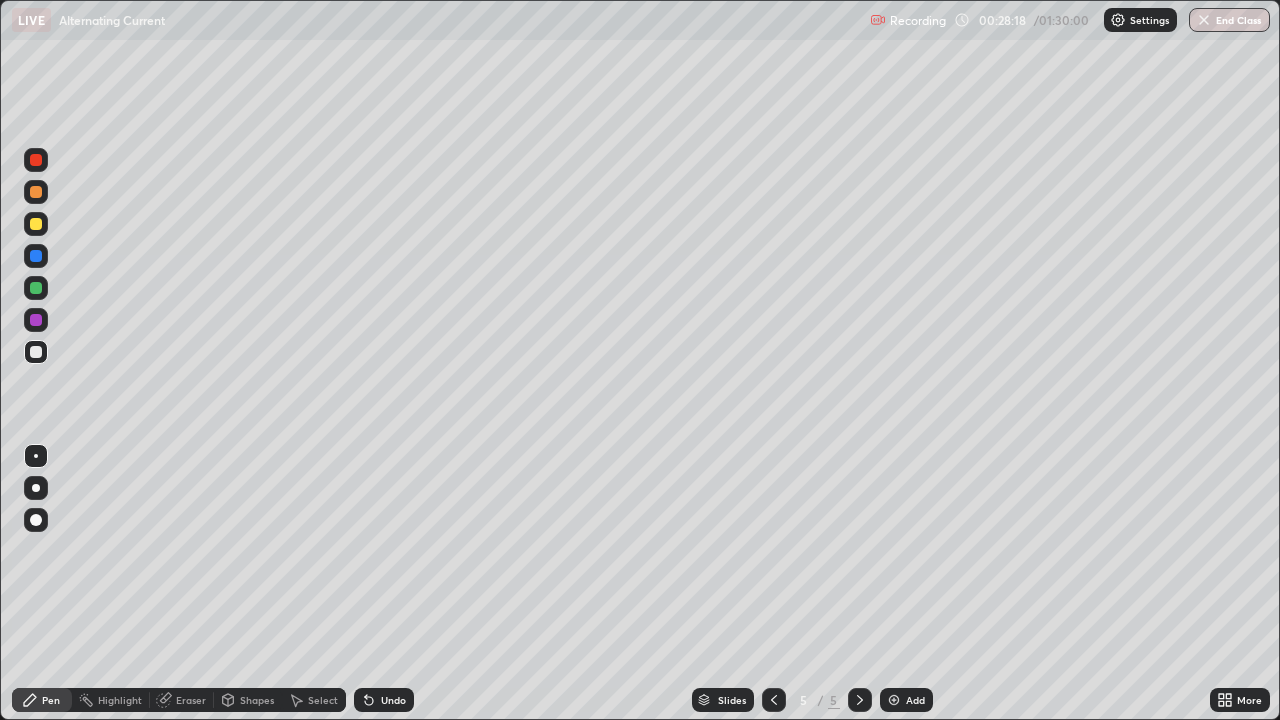 click at bounding box center [894, 700] 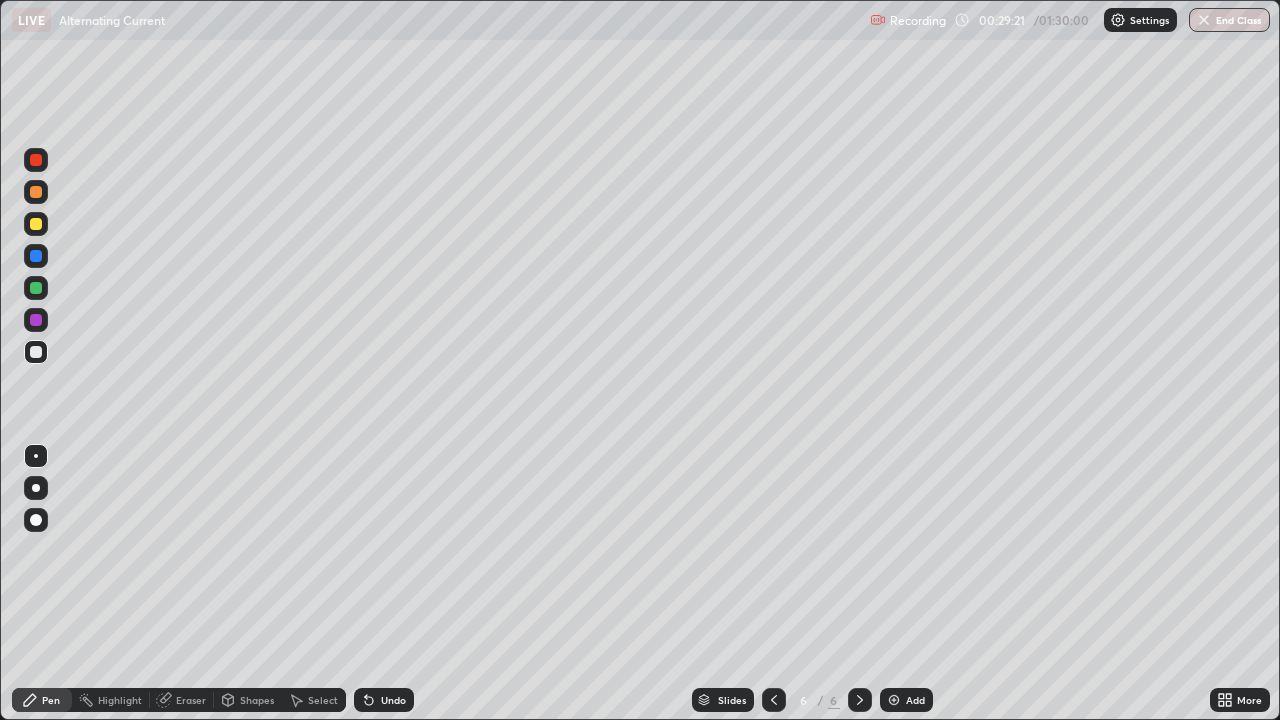 click on "Shapes" at bounding box center [257, 700] 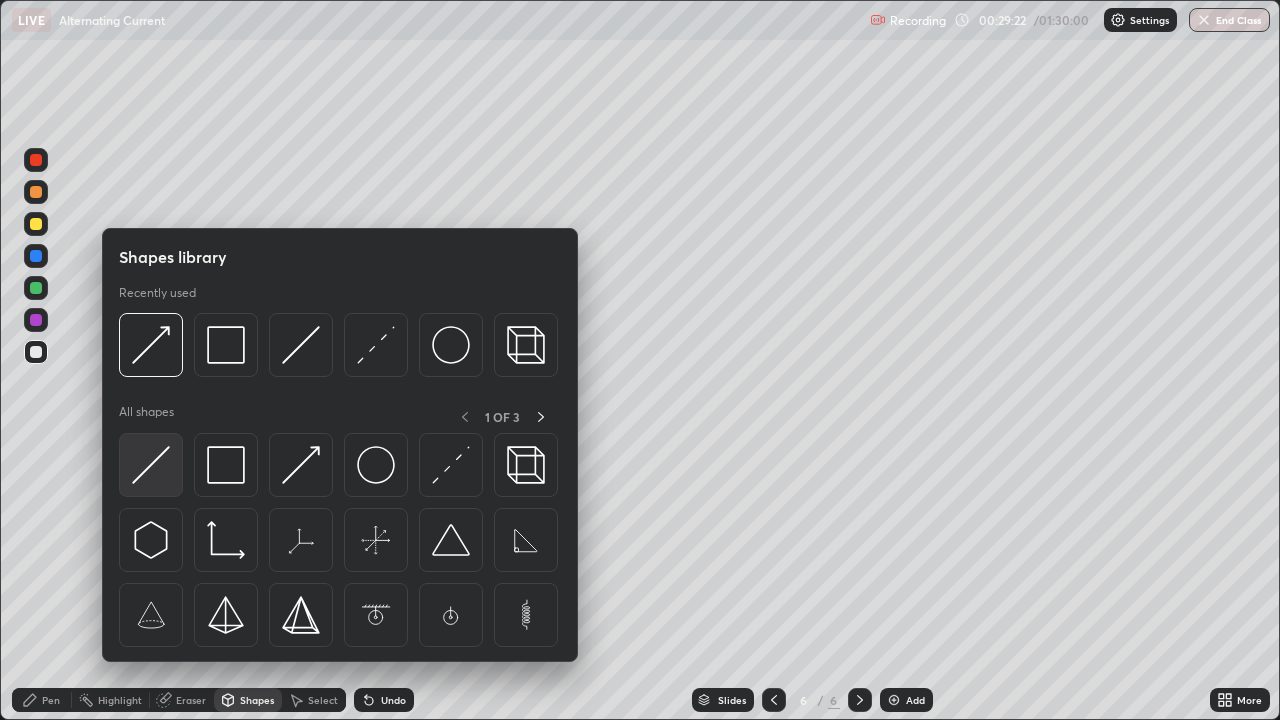 click at bounding box center [151, 465] 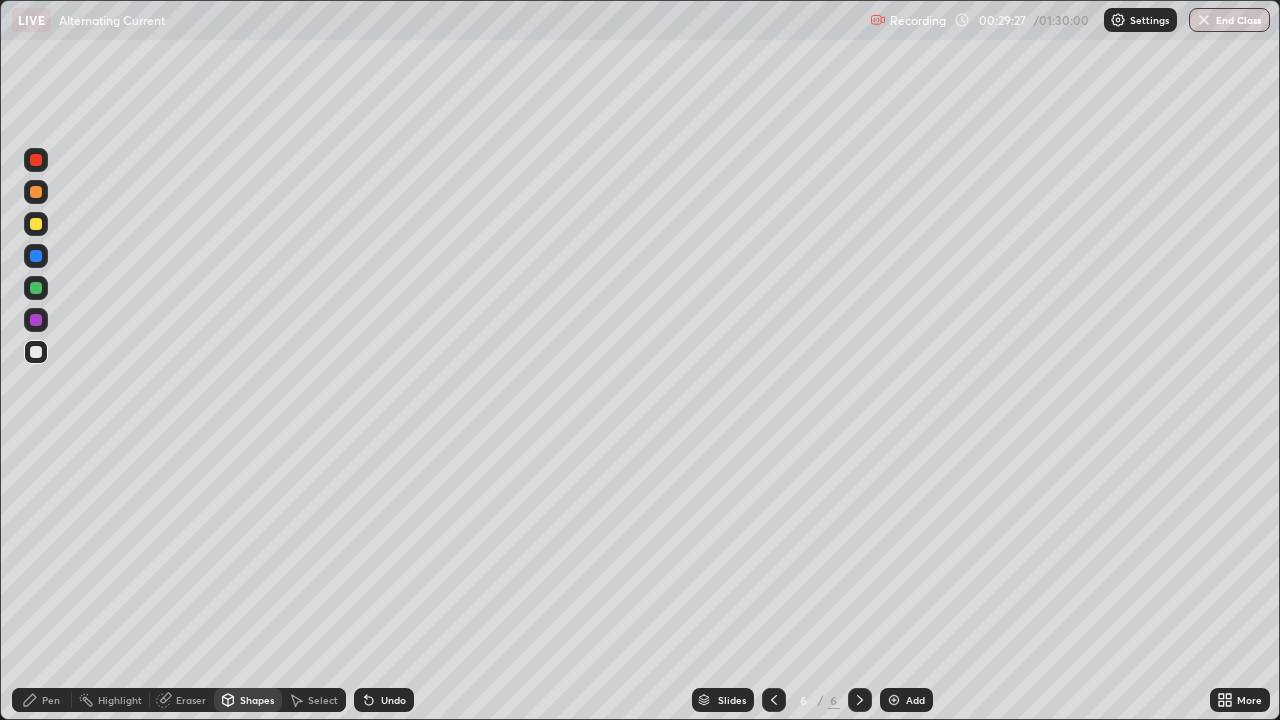 click at bounding box center [36, 224] 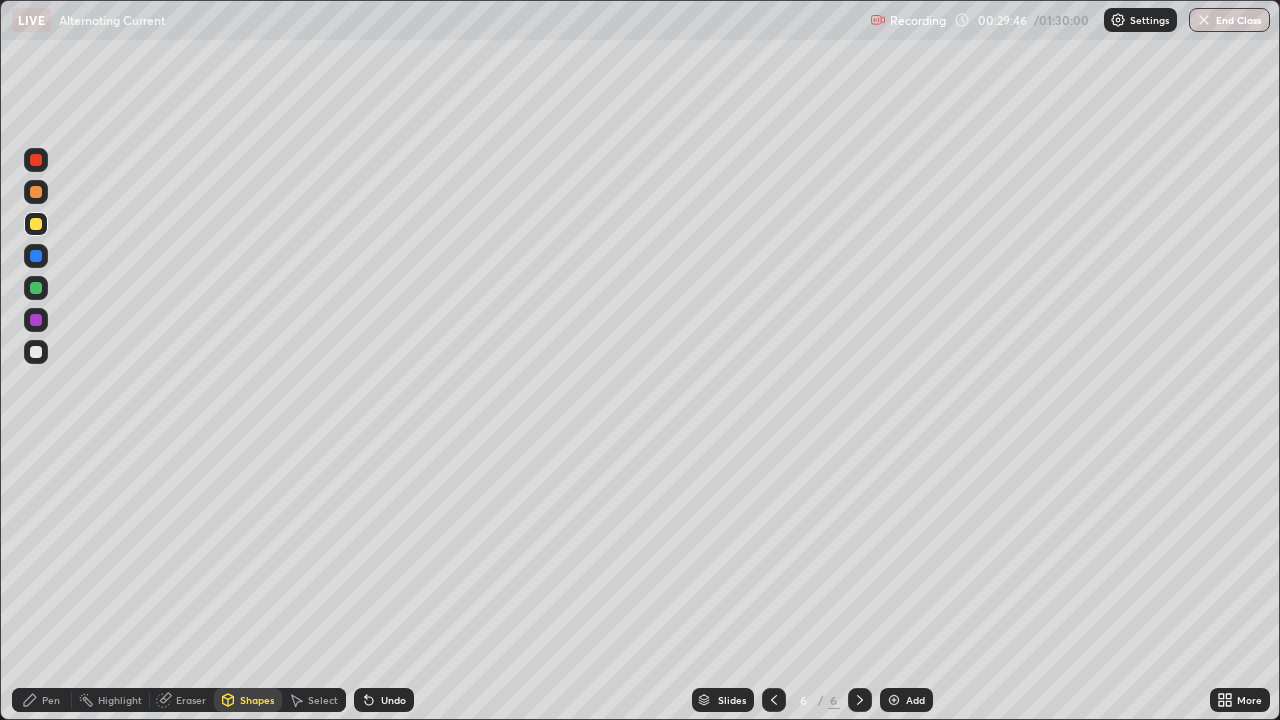click on "Undo" at bounding box center [393, 700] 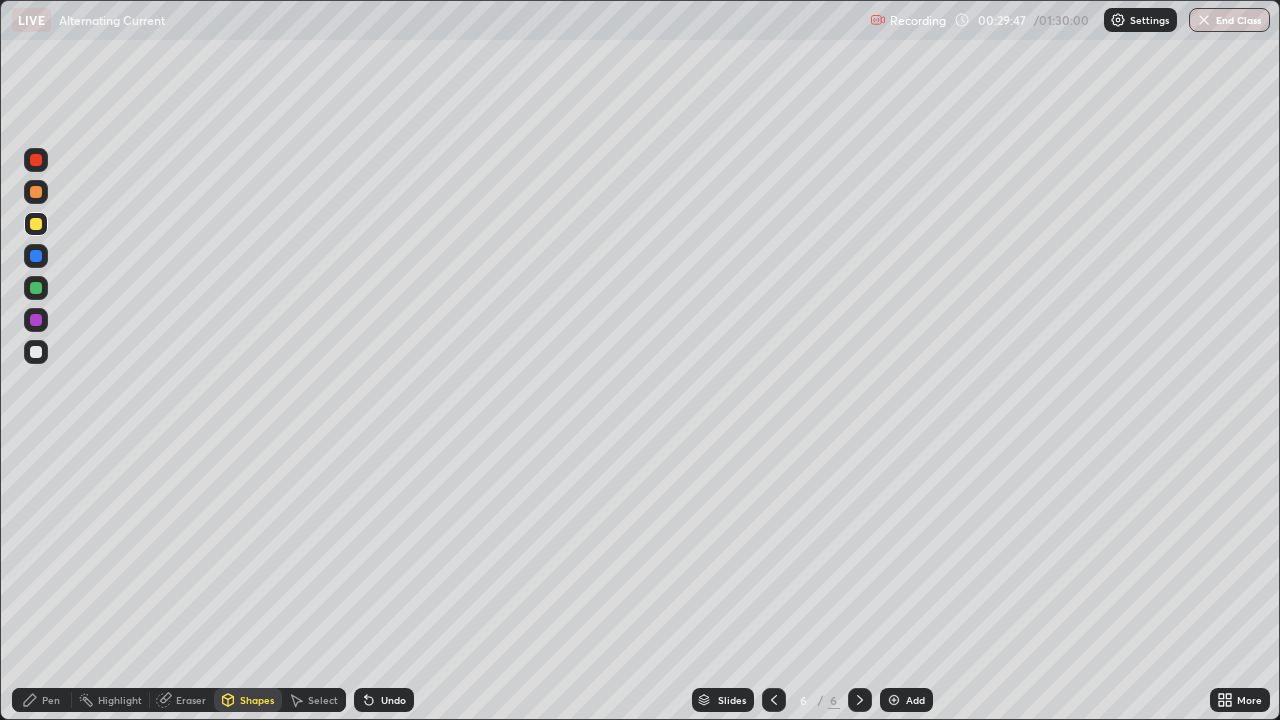 click on "Undo" at bounding box center (393, 700) 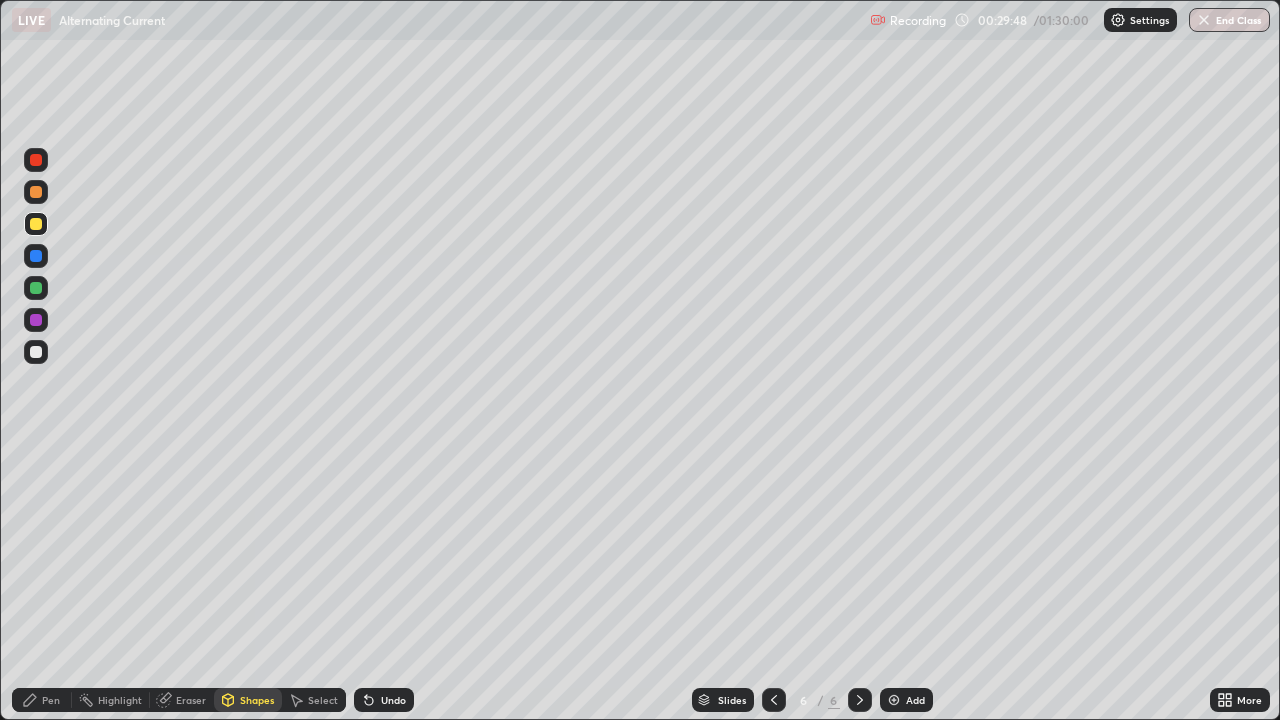 click on "Pen" at bounding box center [42, 700] 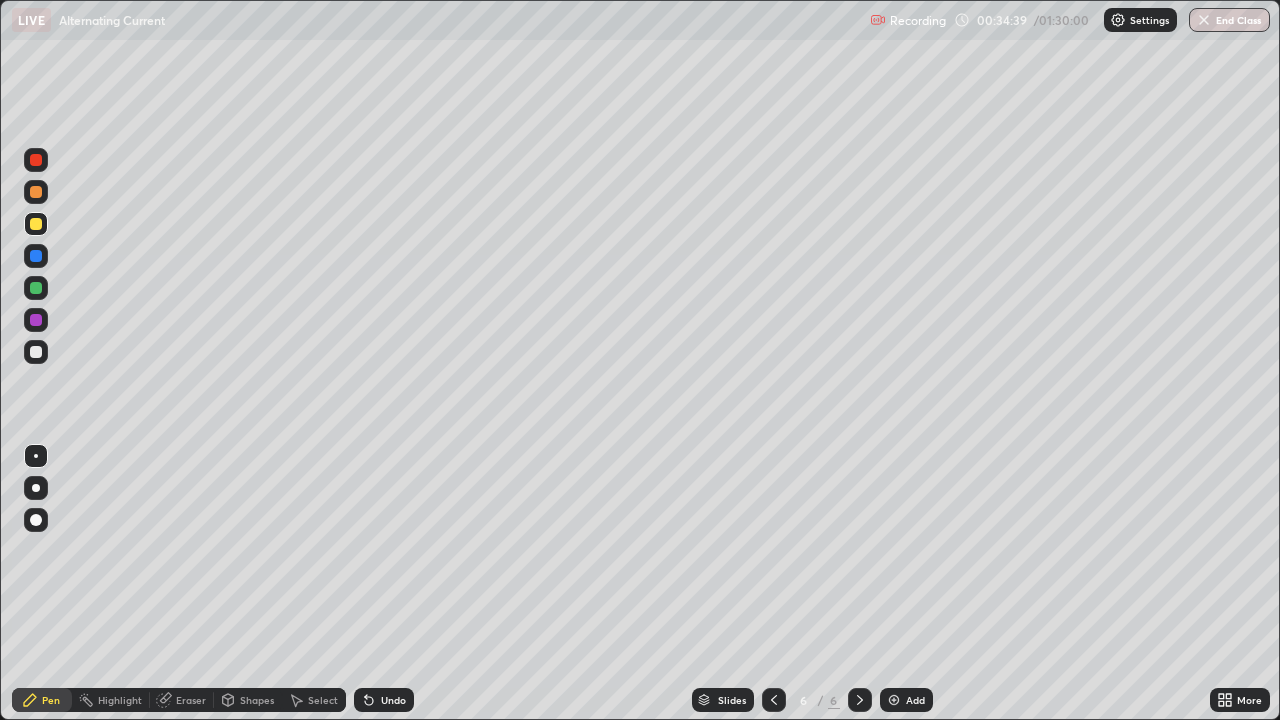 click at bounding box center (894, 700) 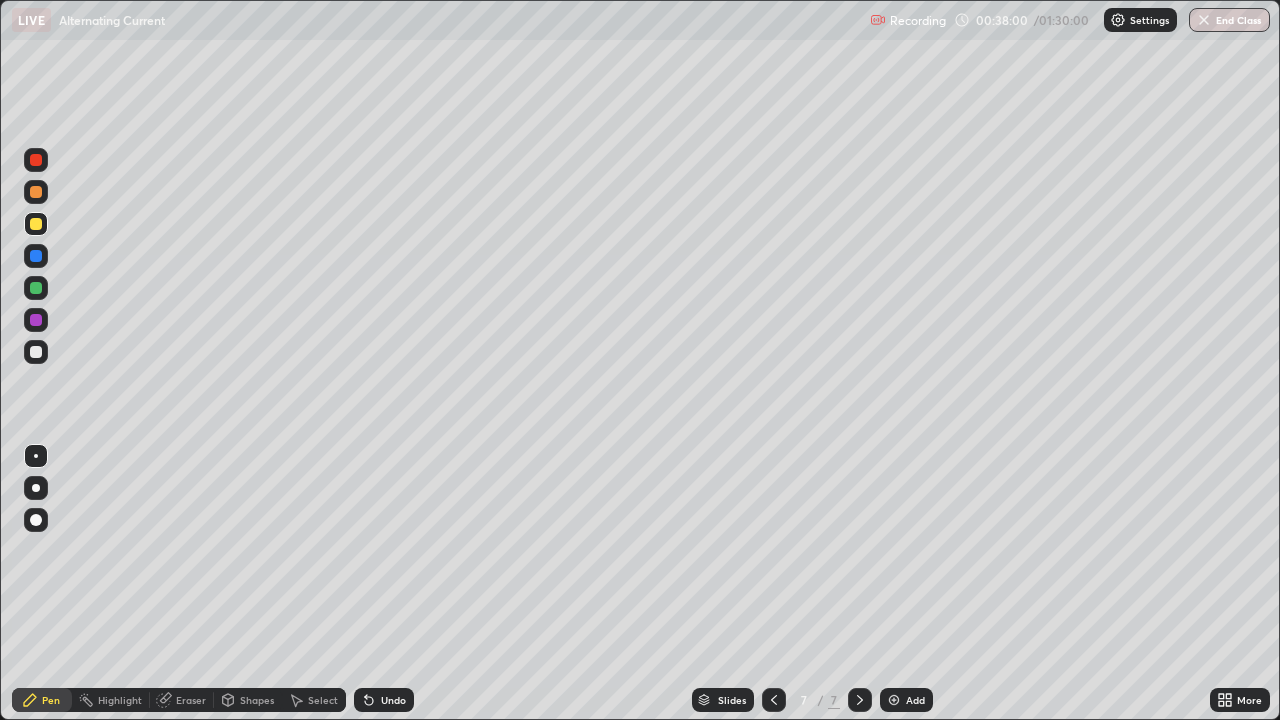 click at bounding box center (894, 700) 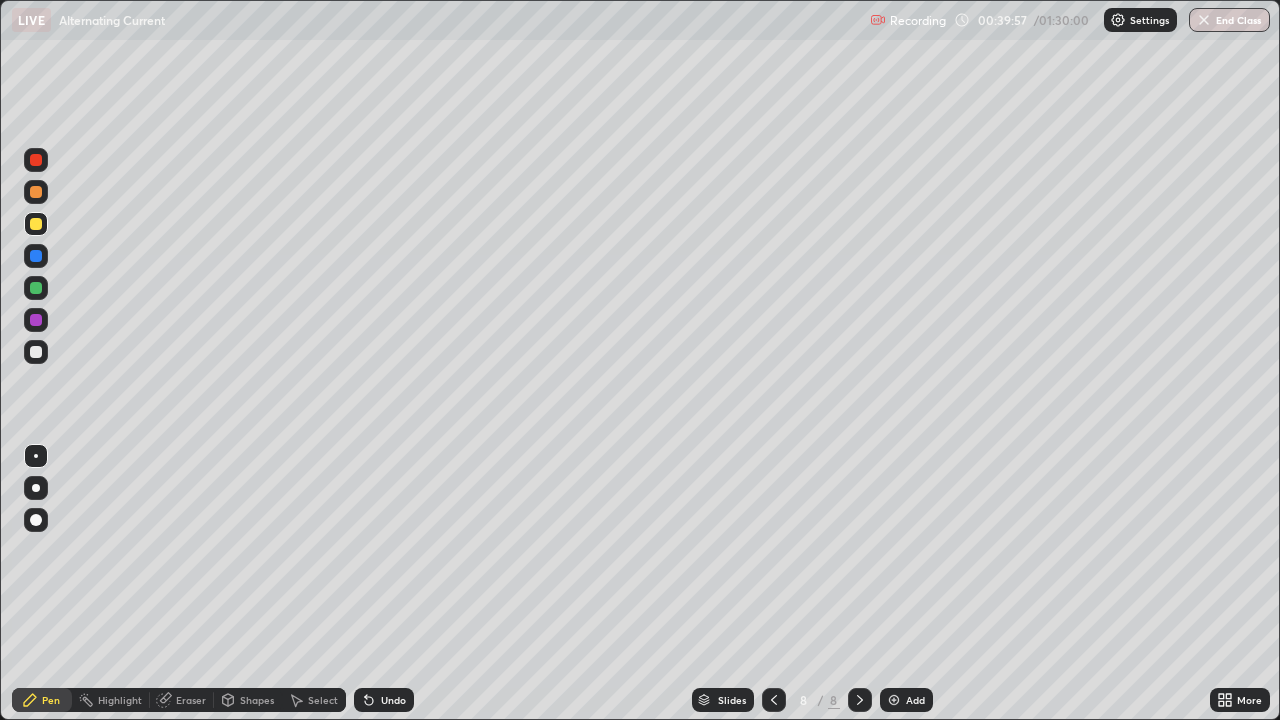 click on "Eraser" at bounding box center [191, 700] 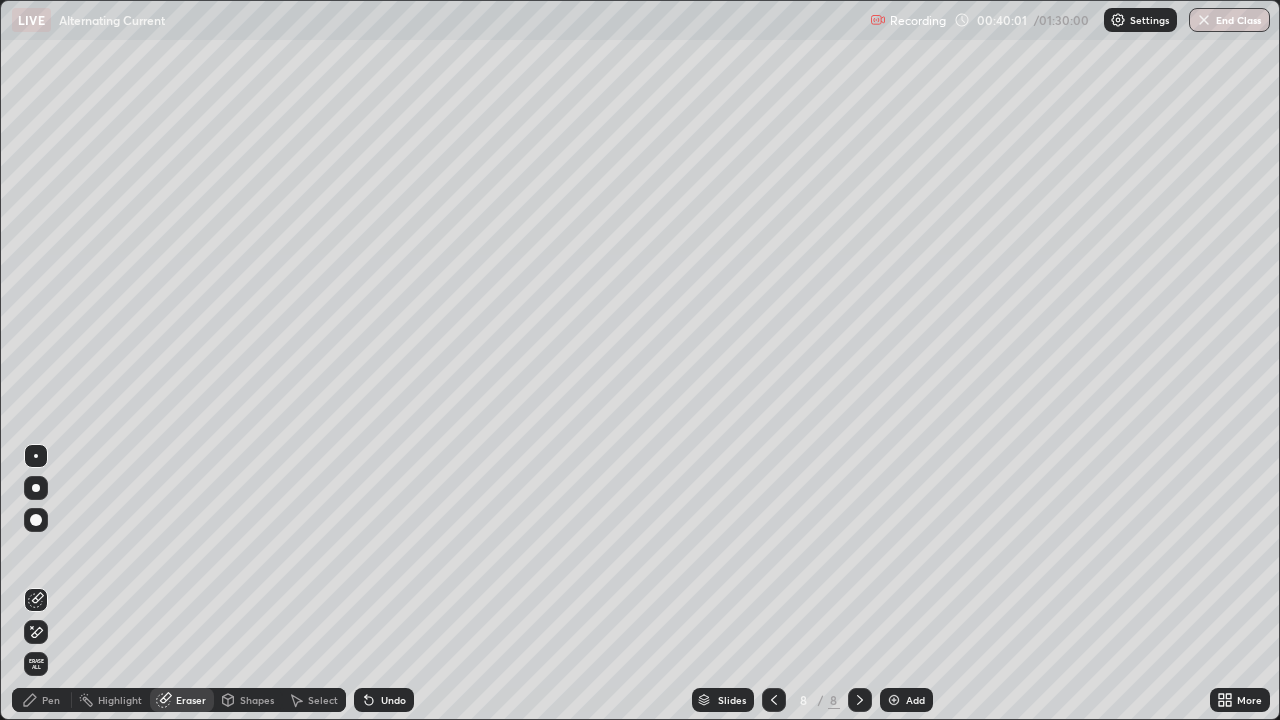 click on "Pen" at bounding box center (42, 700) 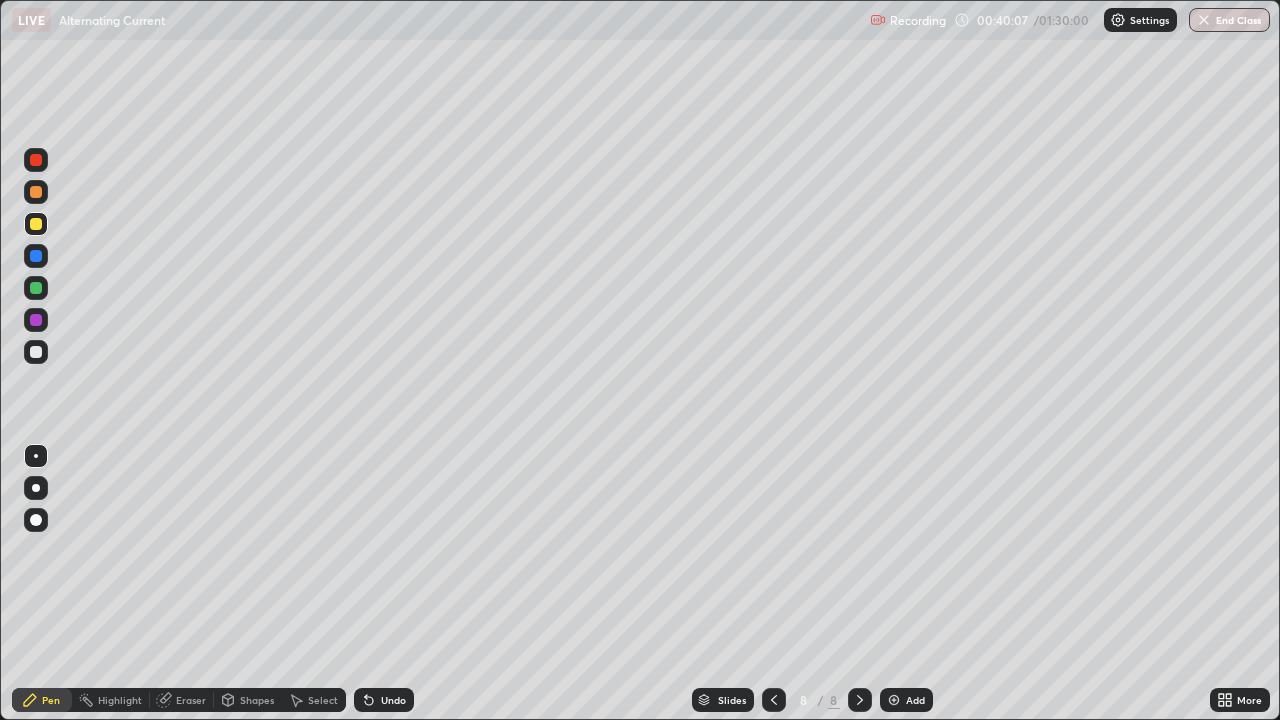 click on "Shapes" at bounding box center [257, 700] 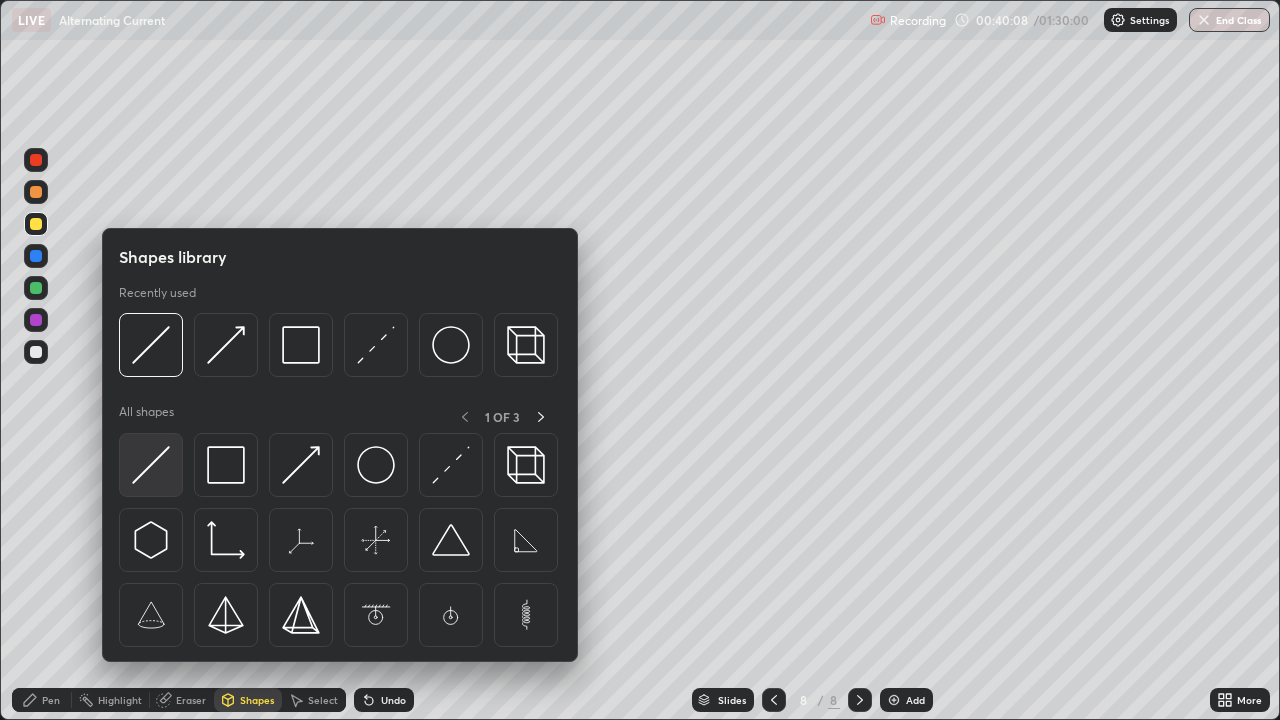 click at bounding box center (151, 465) 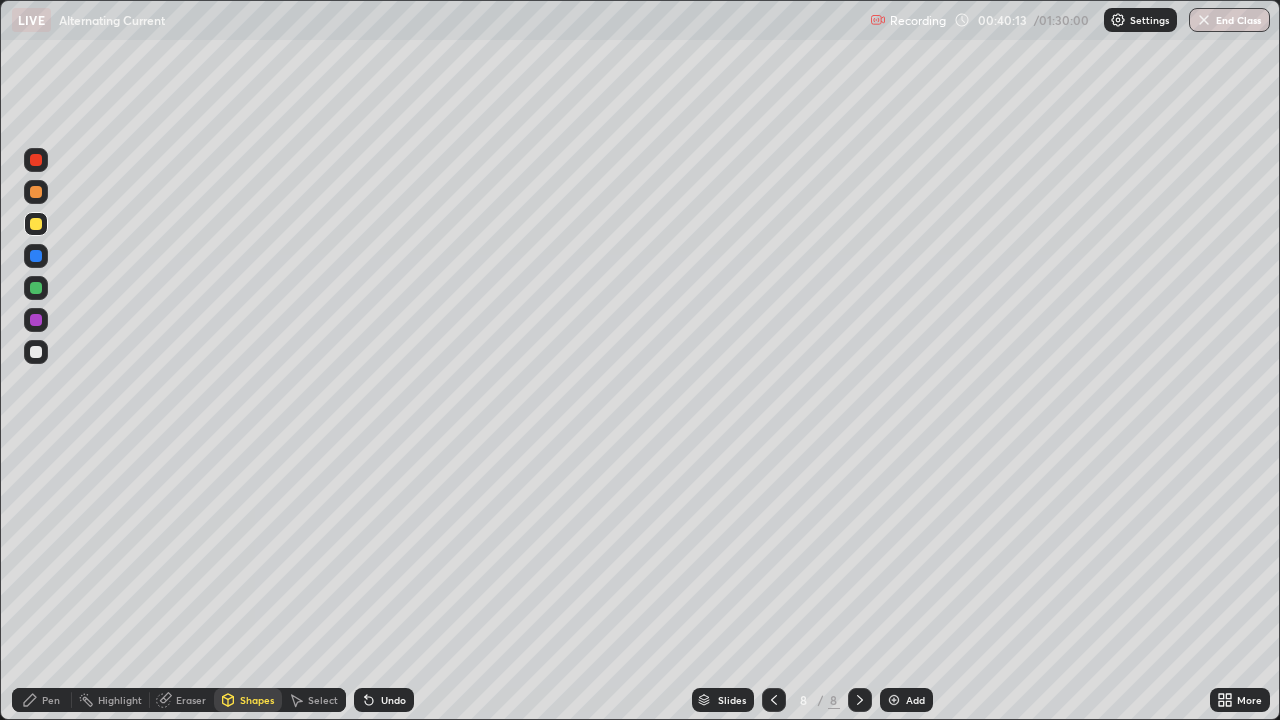 click on "Pen" at bounding box center [51, 700] 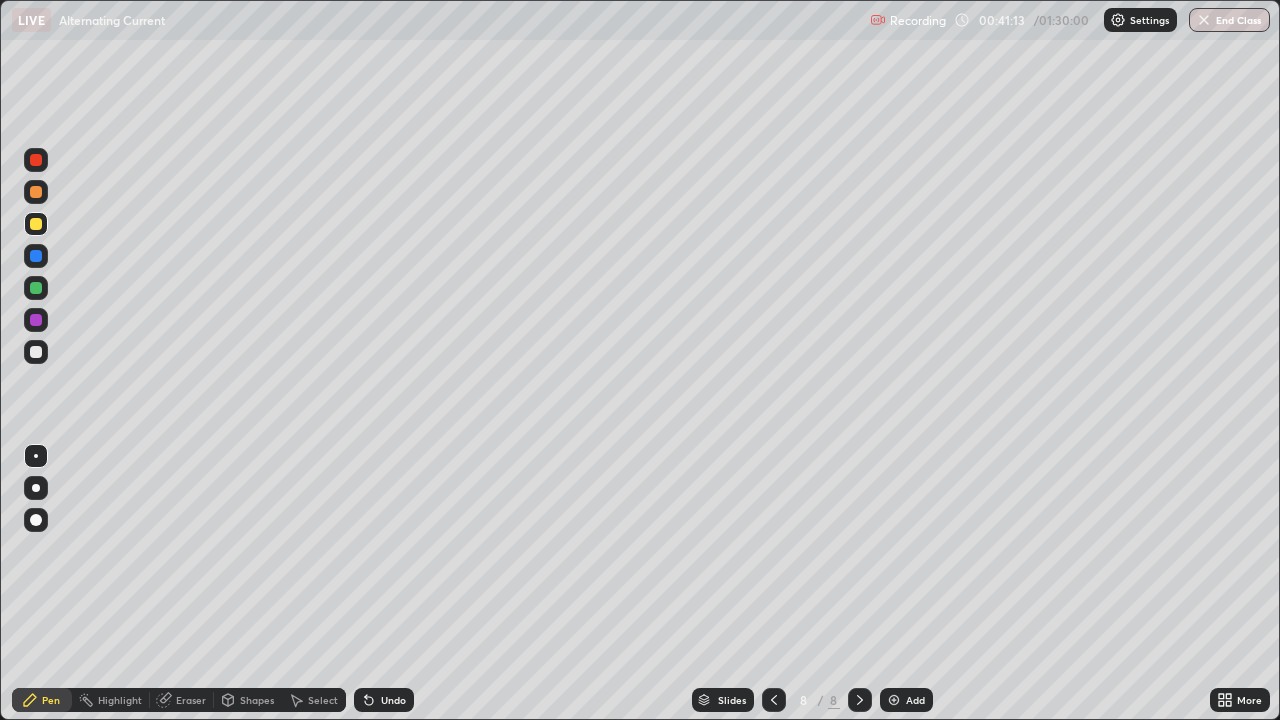 click on "Shapes" at bounding box center (257, 700) 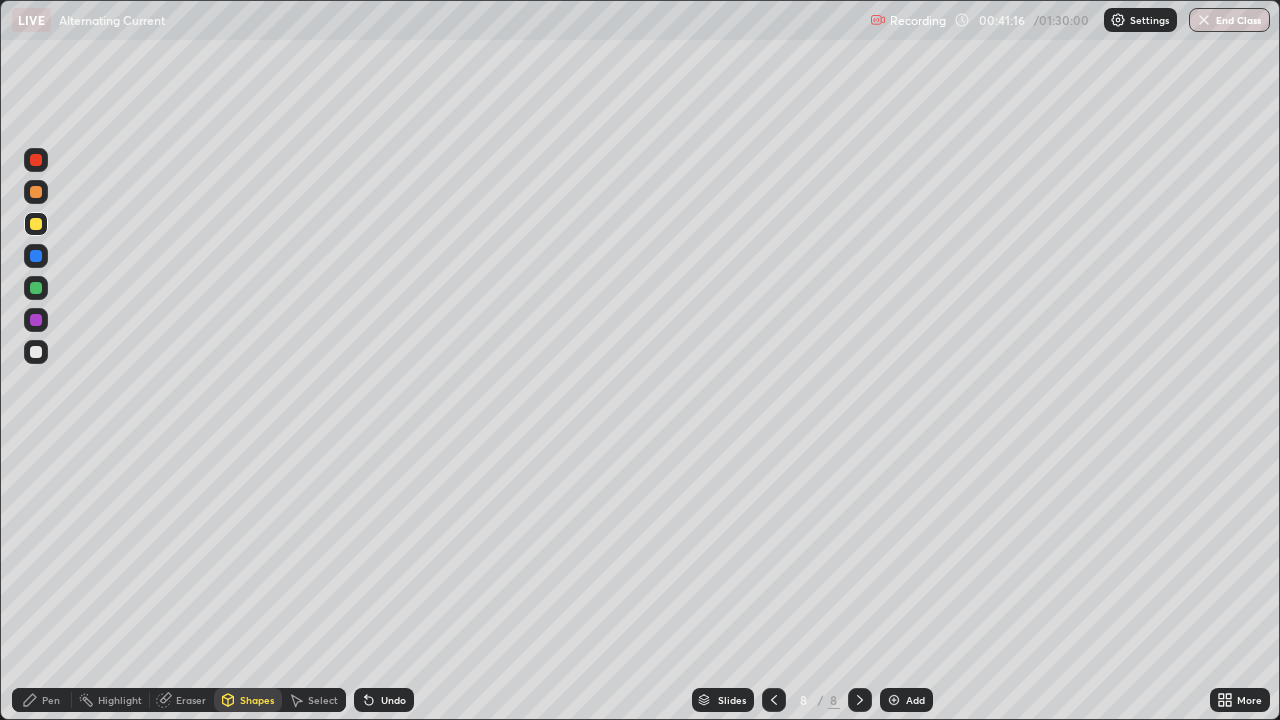 click on "Undo" at bounding box center (393, 700) 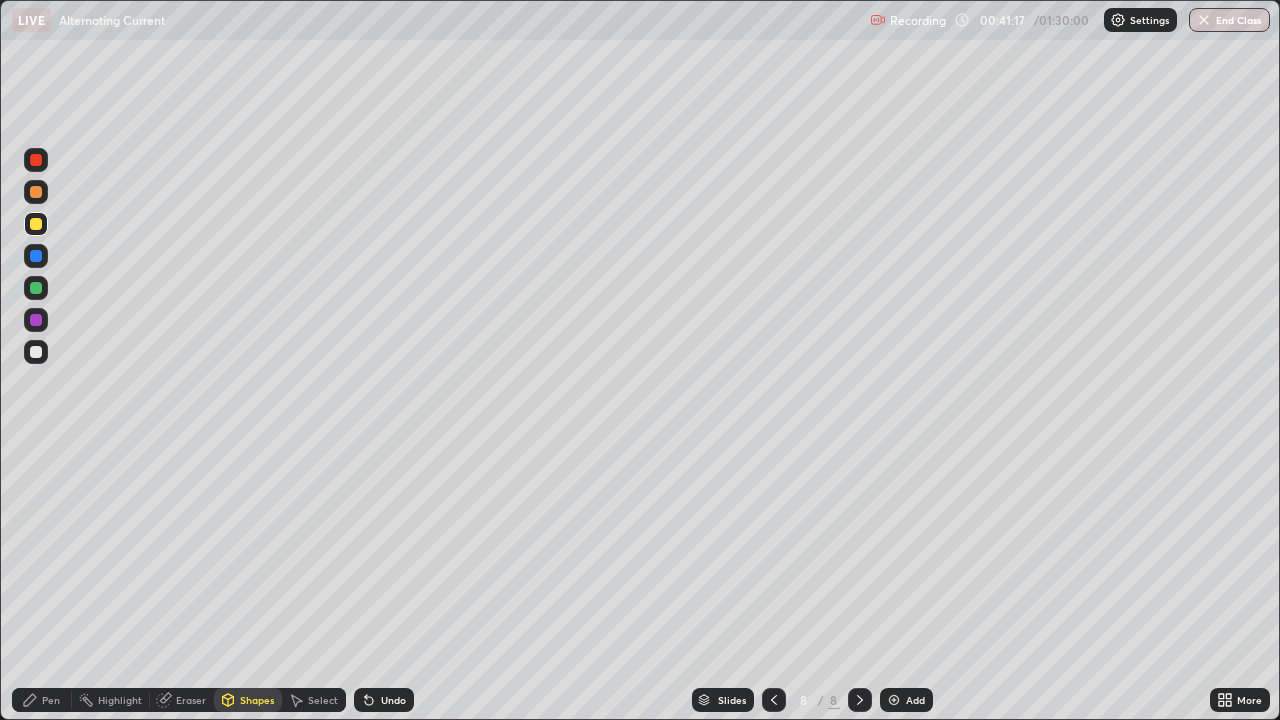 click on "Undo" at bounding box center (393, 700) 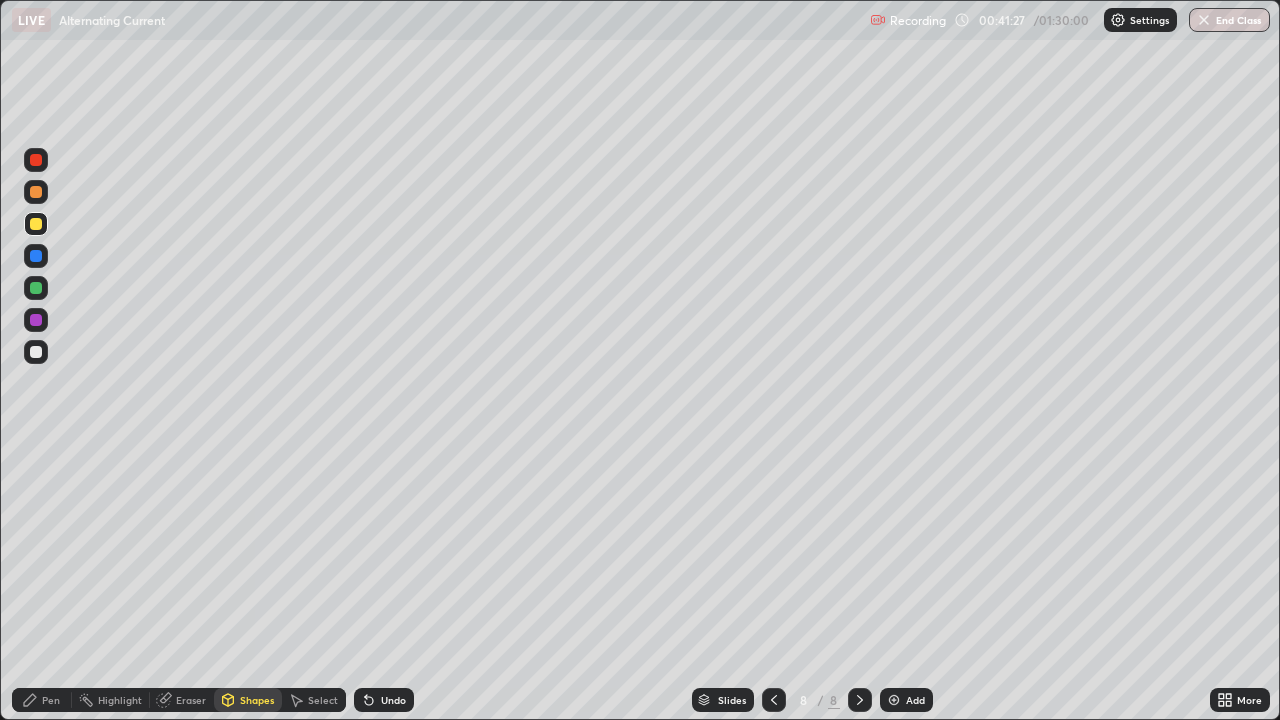 click on "Pen" at bounding box center (42, 700) 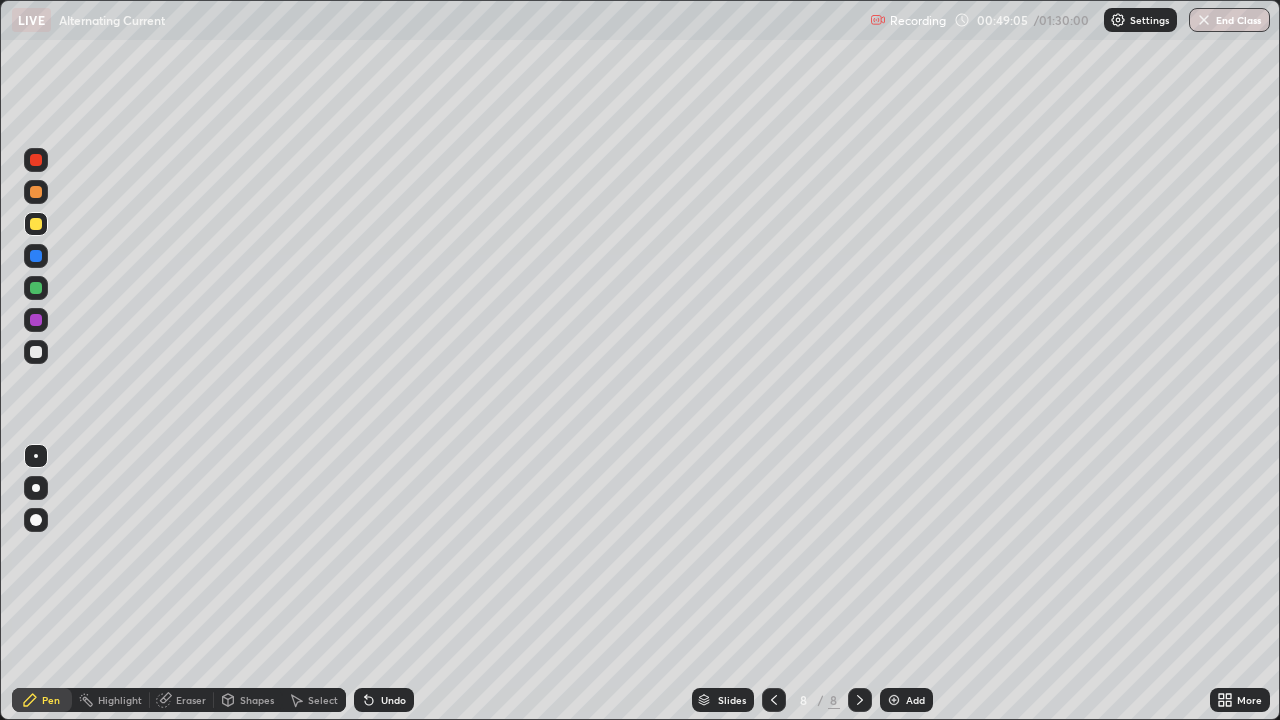 click on "Eraser" at bounding box center [191, 700] 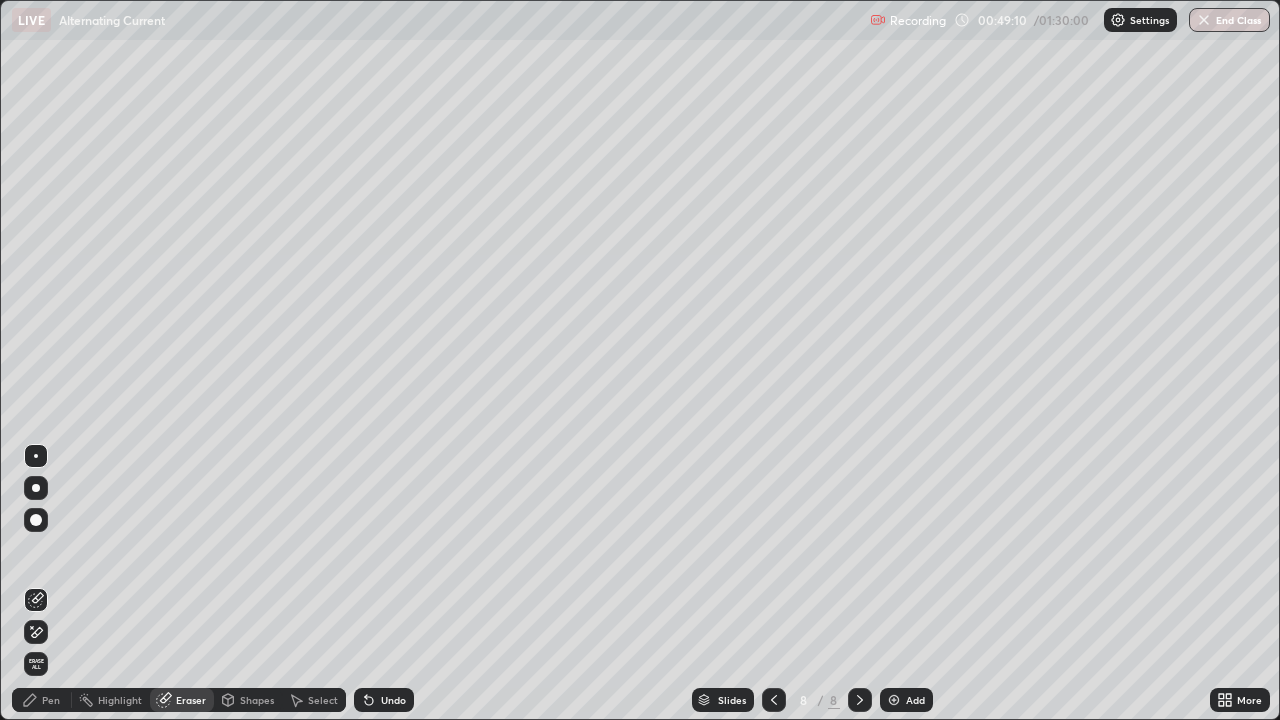 click on "Pen" at bounding box center [51, 700] 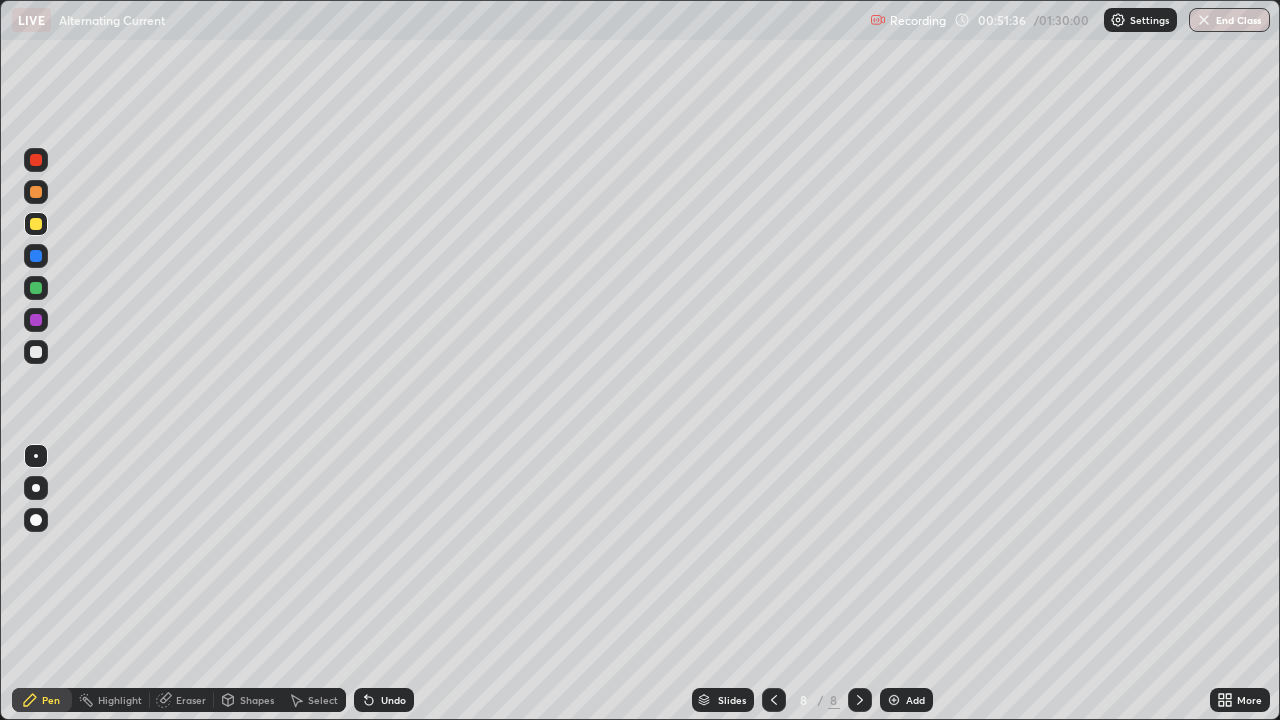 click at bounding box center (894, 700) 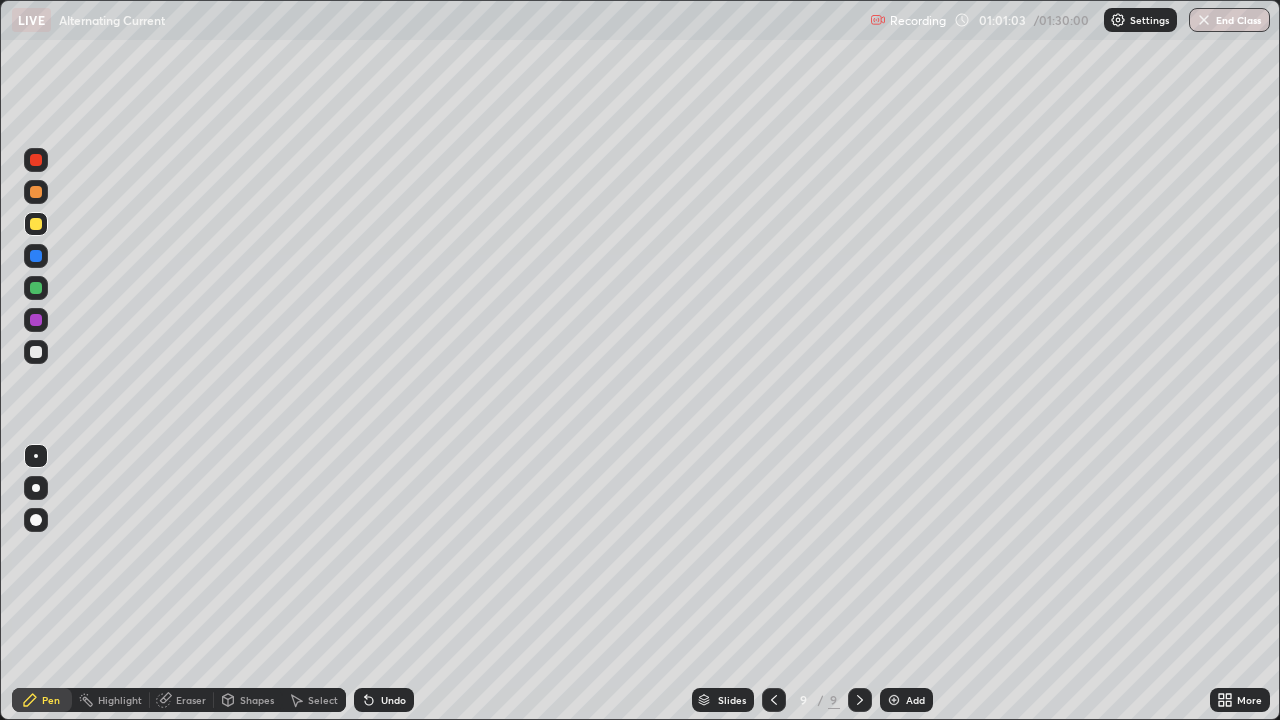 click at bounding box center (894, 700) 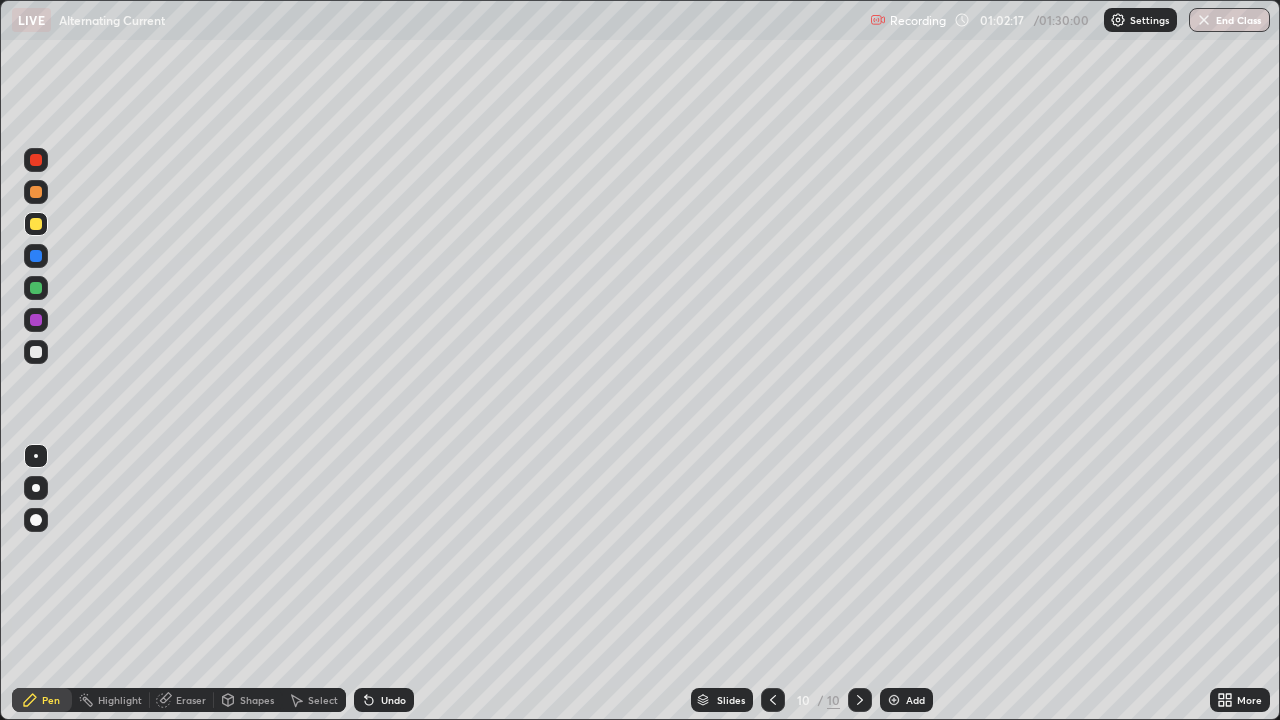 click 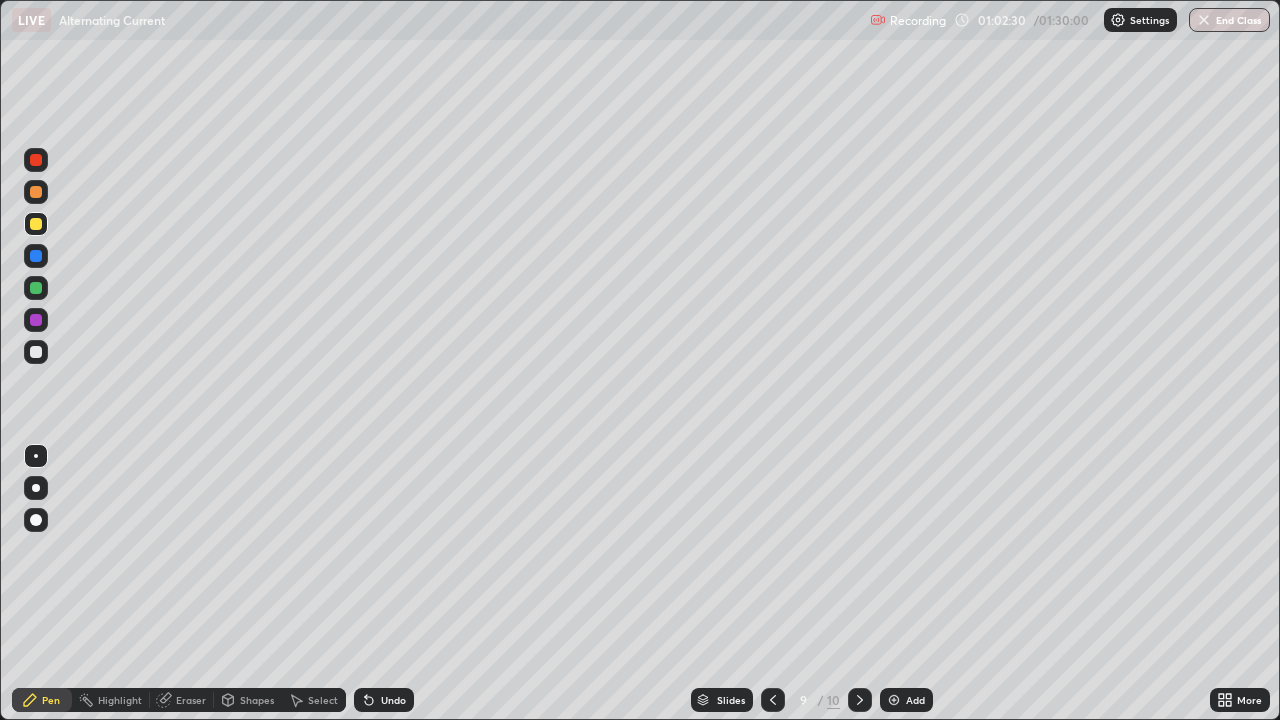 click at bounding box center (860, 700) 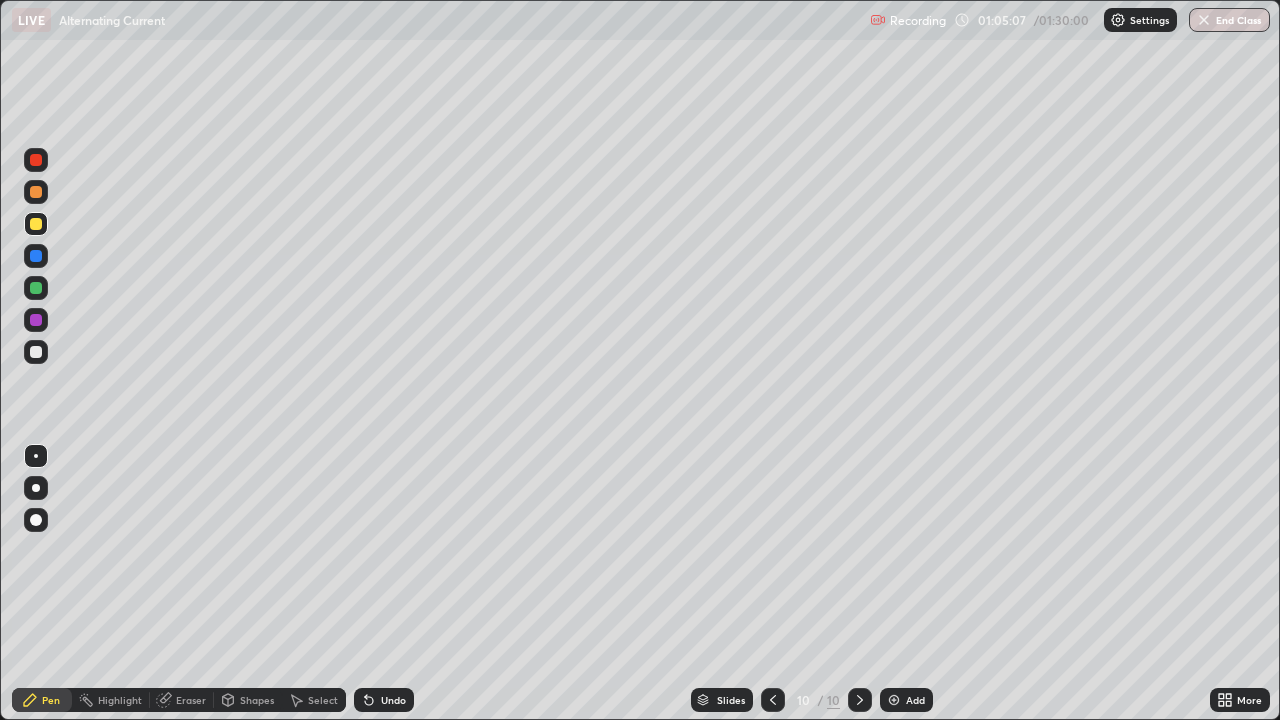 click at bounding box center (36, 352) 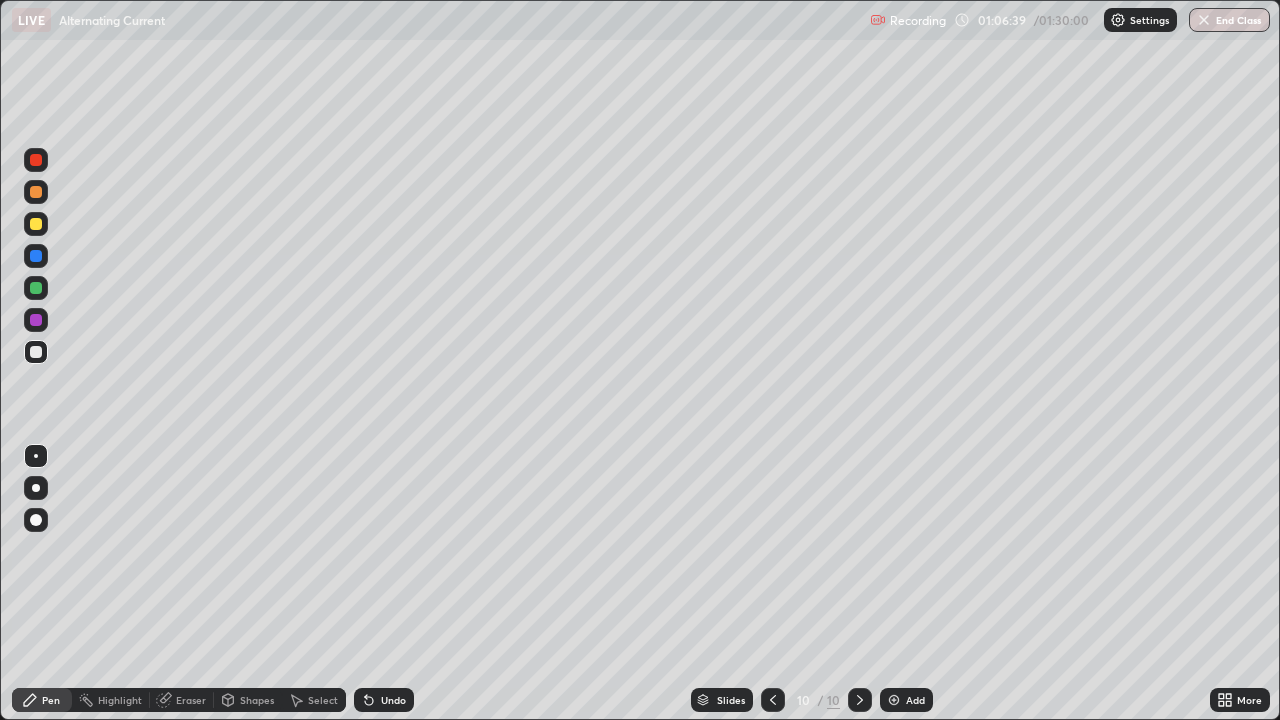 click on "Eraser" at bounding box center [191, 700] 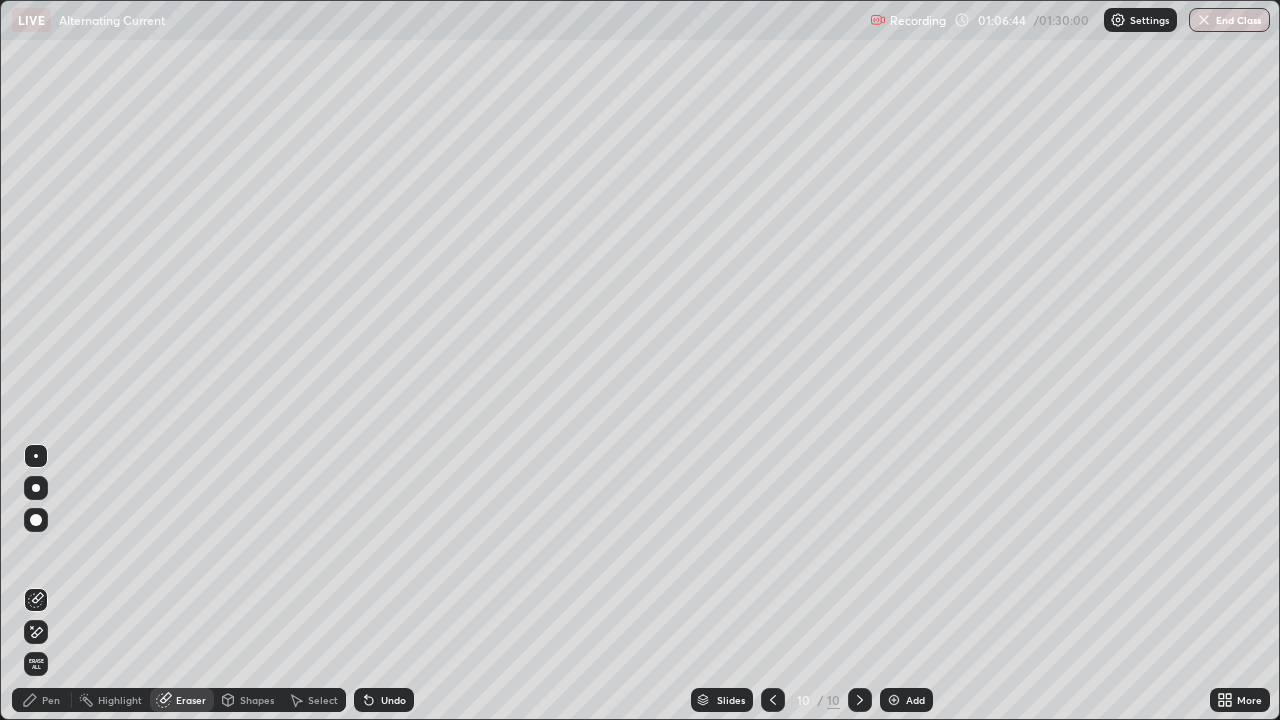click on "Pen" at bounding box center (42, 700) 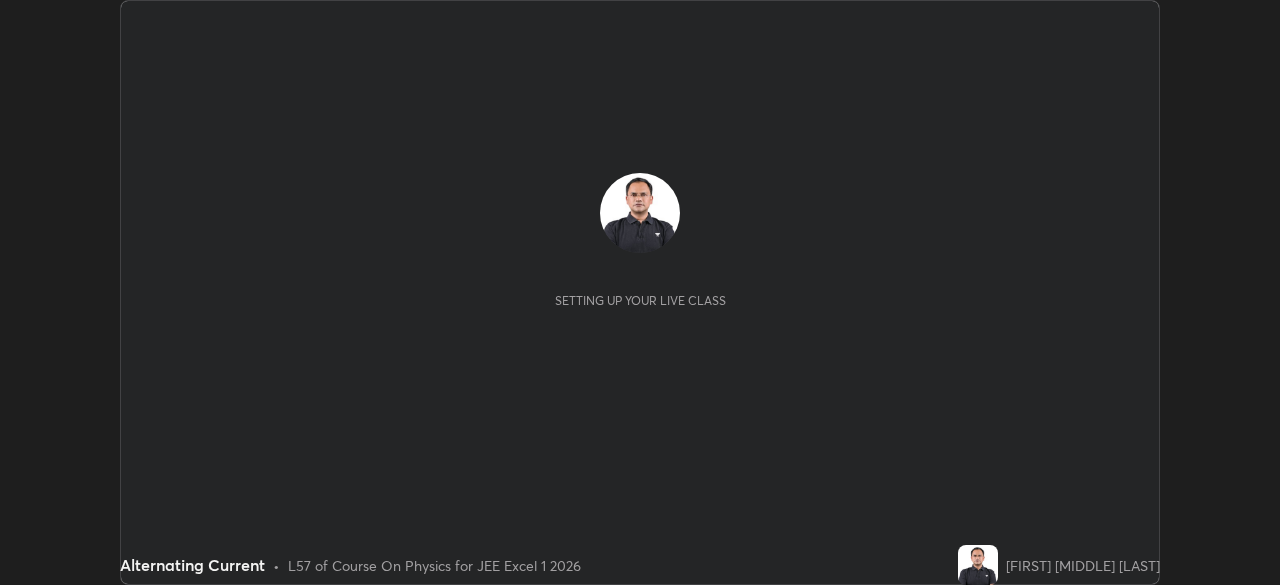 scroll, scrollTop: 0, scrollLeft: 0, axis: both 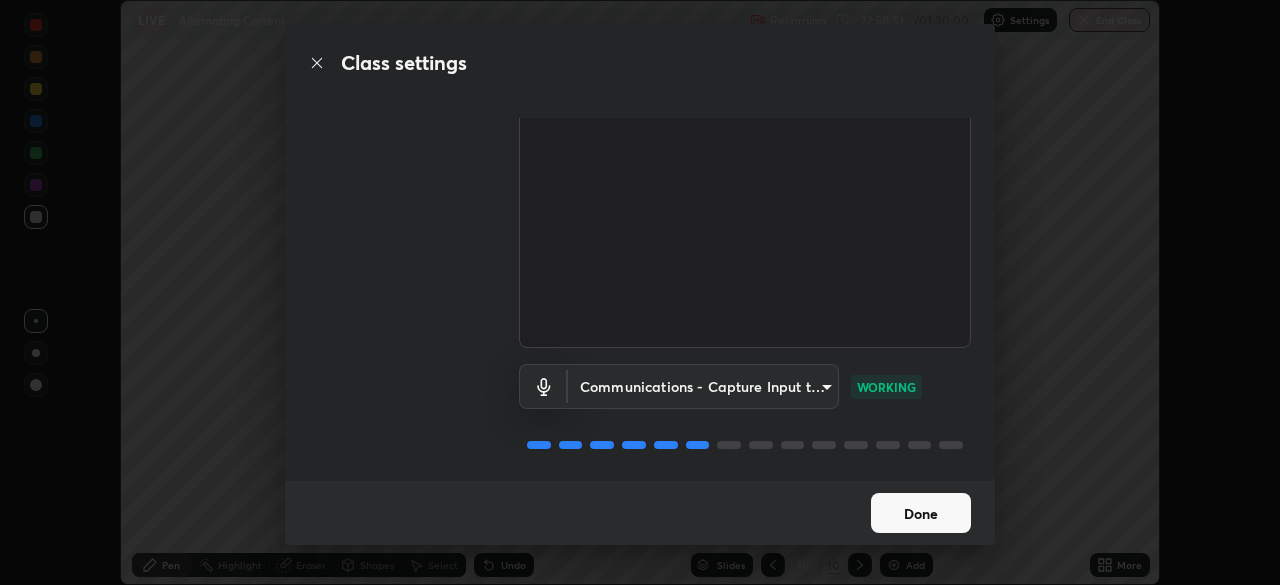 click on "Done" at bounding box center [921, 513] 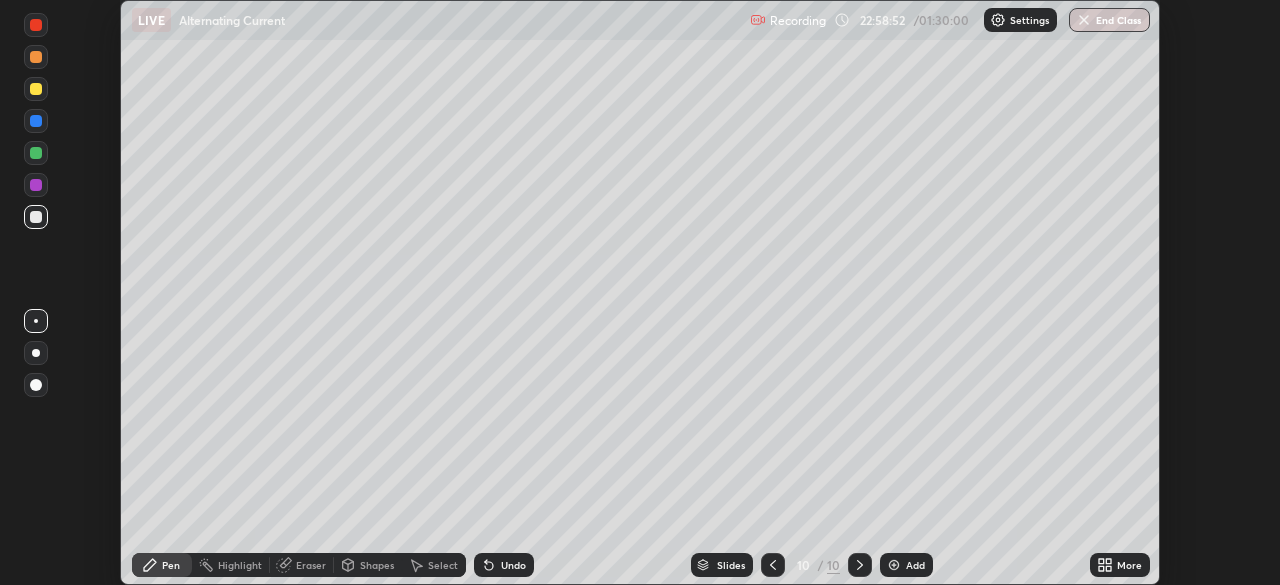 click on "End Class" at bounding box center [1109, 20] 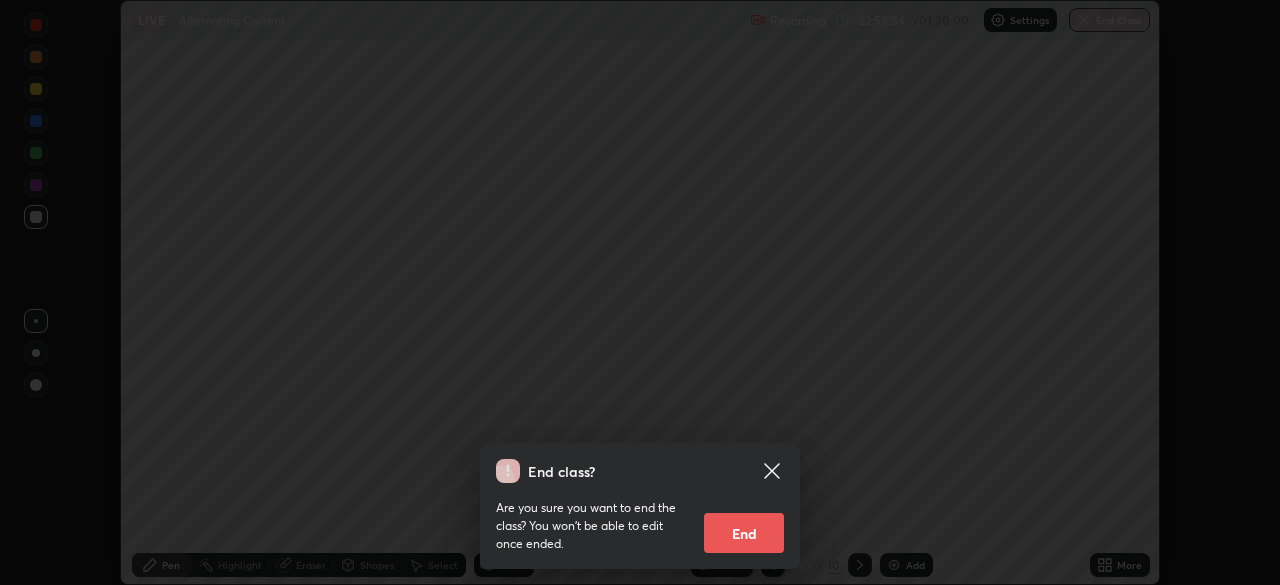 click on "End" at bounding box center [744, 533] 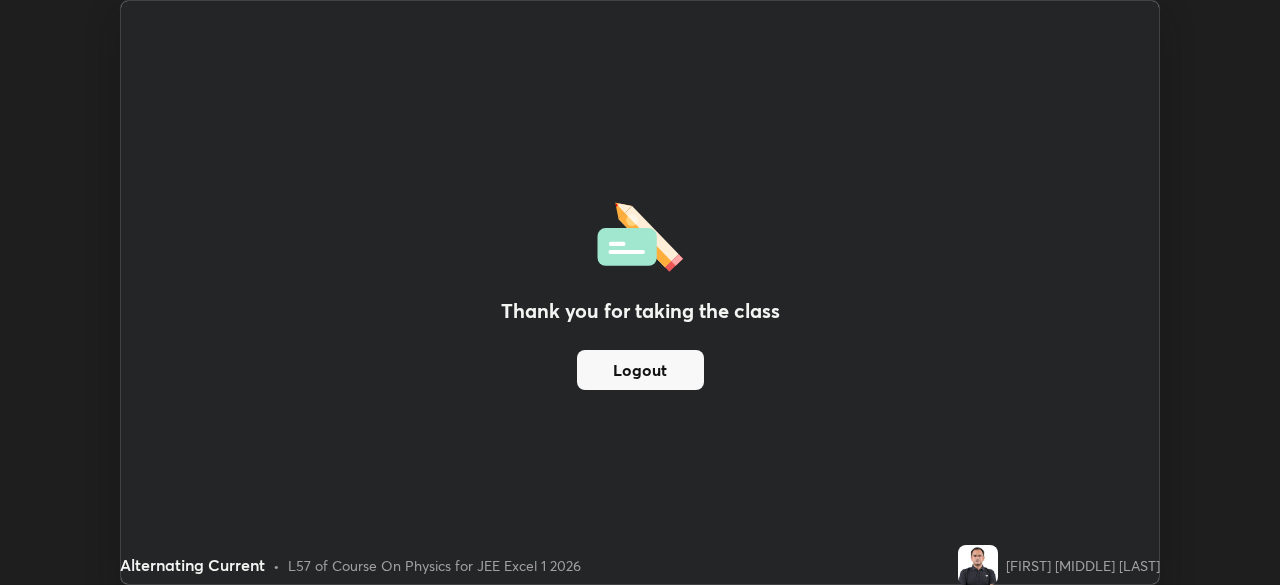 click on "Logout" at bounding box center (640, 370) 